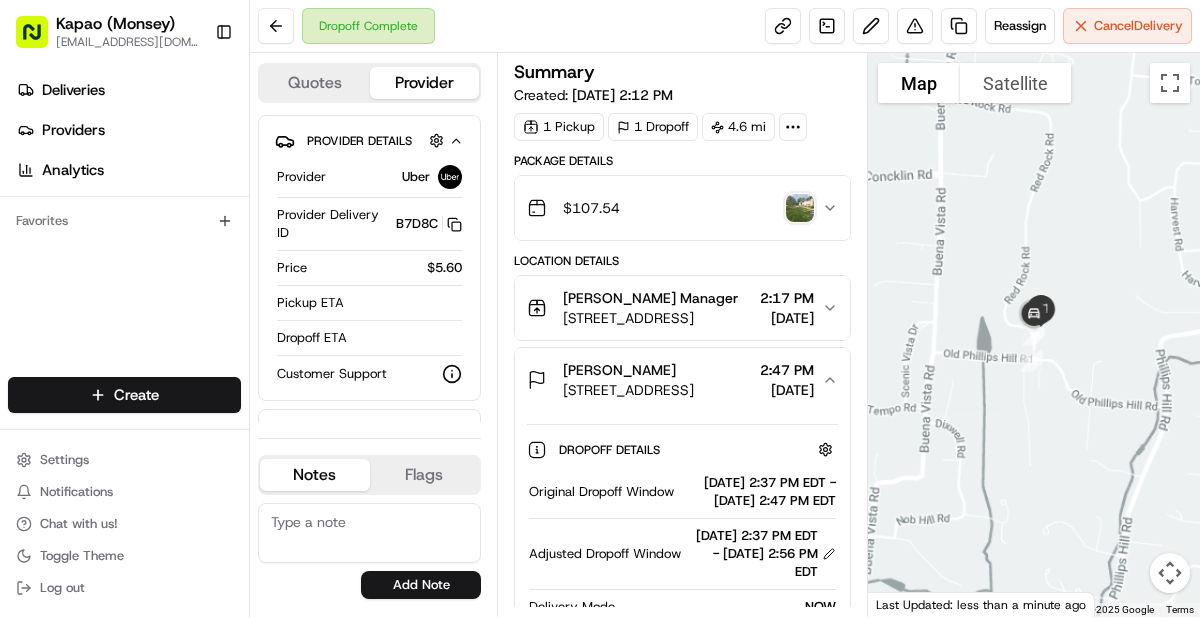 scroll, scrollTop: 0, scrollLeft: 0, axis: both 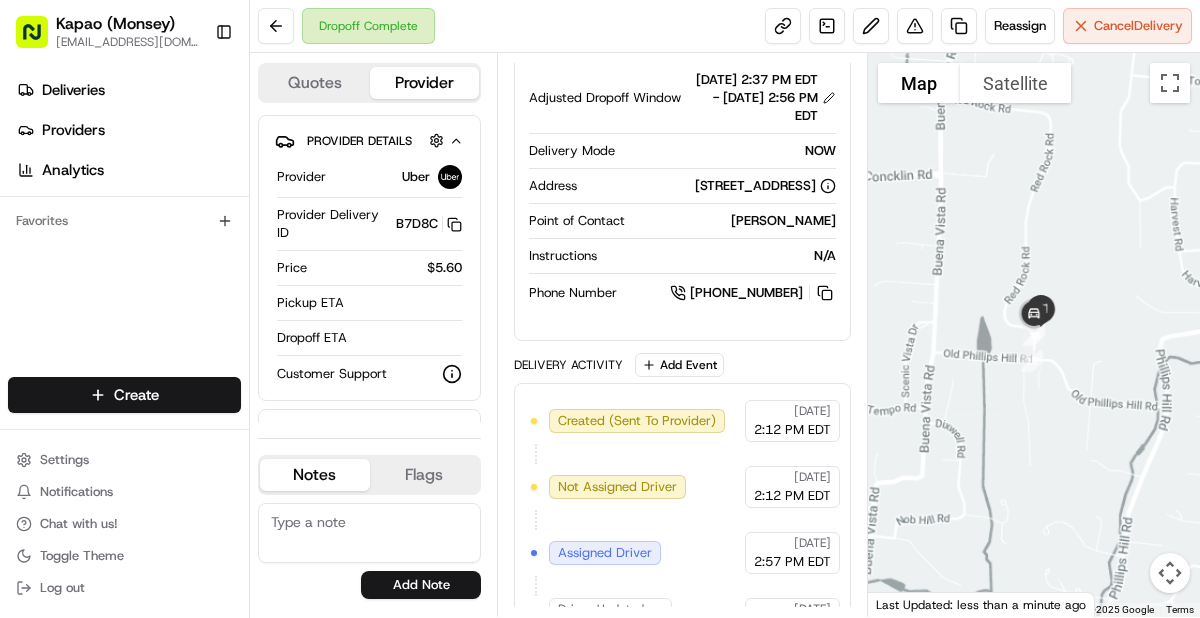 click on "Kapao (Monsey) [EMAIL_ADDRESS][DOMAIN_NAME] Toggle Sidebar Deliveries Providers Analytics Favorites Main Menu Members & Organization Organization Users Roles Preferences Customization Tracking Orchestration Automations Dispatch Strategy Locations Pickup Locations Dropoff Locations Billing Billing Refund Requests Integrations Notification Triggers Webhooks API Keys Request Logs Create Settings Notifications Chat with us! Toggle Theme Log out Dropoff Complete Reassign Cancel  Delivery Quotes Provider Provider Details Hidden ( 1 ) Provider Uber   Provider Delivery ID B7D8C Copy  del_lHnL2oAVTrmslmWdywt9jA B7D8C Price $5.60 Pickup ETA Dropoff ETA Customer Support Driver Details Hidden ( 7 ) Name LORENTZ L. Pickup Phone Number +1 312 766 6835 ext. 09888555 Dropoff Phone Number [PHONE_NUMBER] Tip $0.00 Type bicycle Make Uber Model Bicycle Notes Flags [EMAIL_ADDRESS][DOMAIN_NAME] [EMAIL_ADDRESS][DOMAIN_NAME] [EMAIL_ADDRESS][DOMAIN_NAME] Add Note [EMAIL_ADDRESS][DOMAIN_NAME] [EMAIL_ADDRESS][DOMAIN_NAME] [EMAIL_ADDRESS][DOMAIN_NAME] Add Flag Summary" at bounding box center [600, 309] 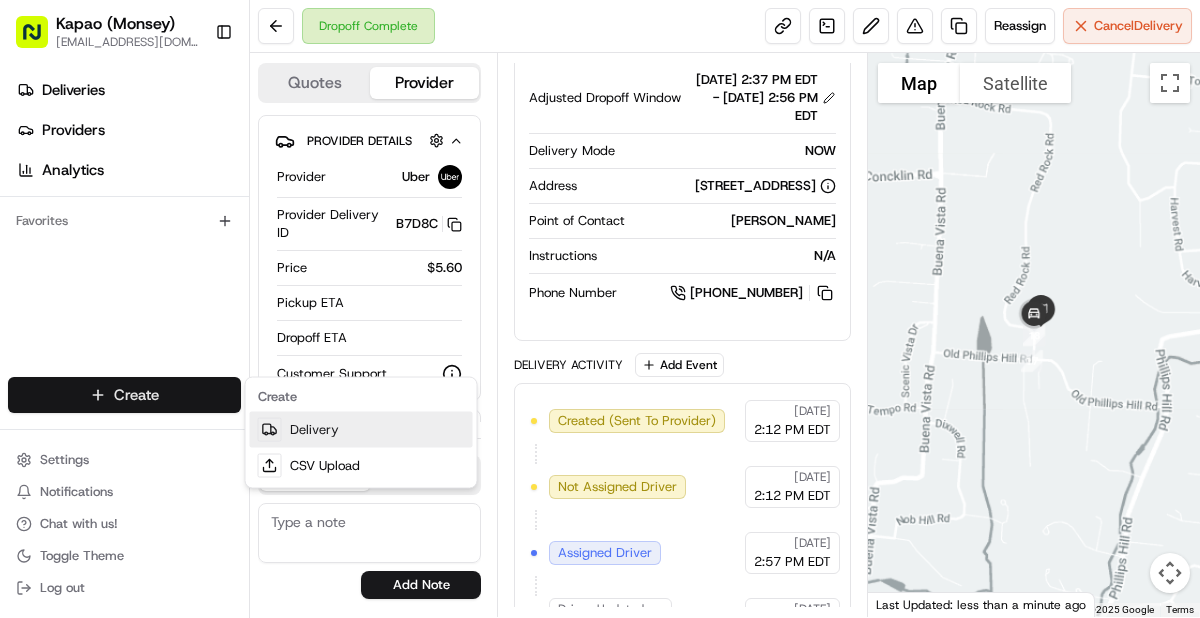 click on "Delivery" at bounding box center [361, 430] 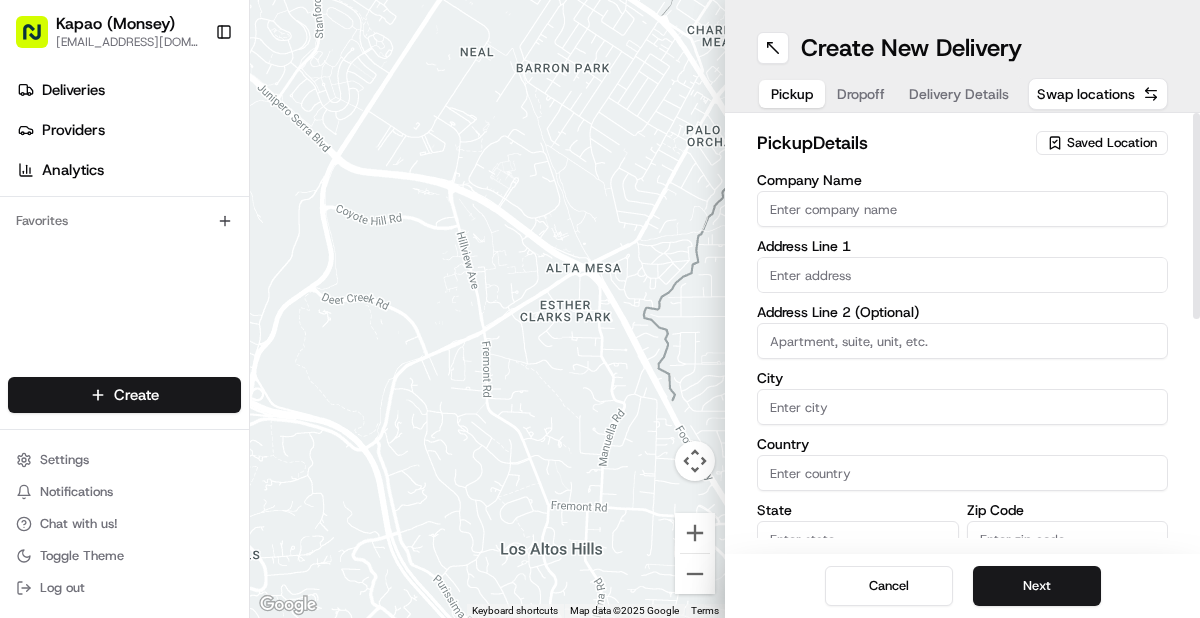 click on "Company Name" at bounding box center (962, 209) 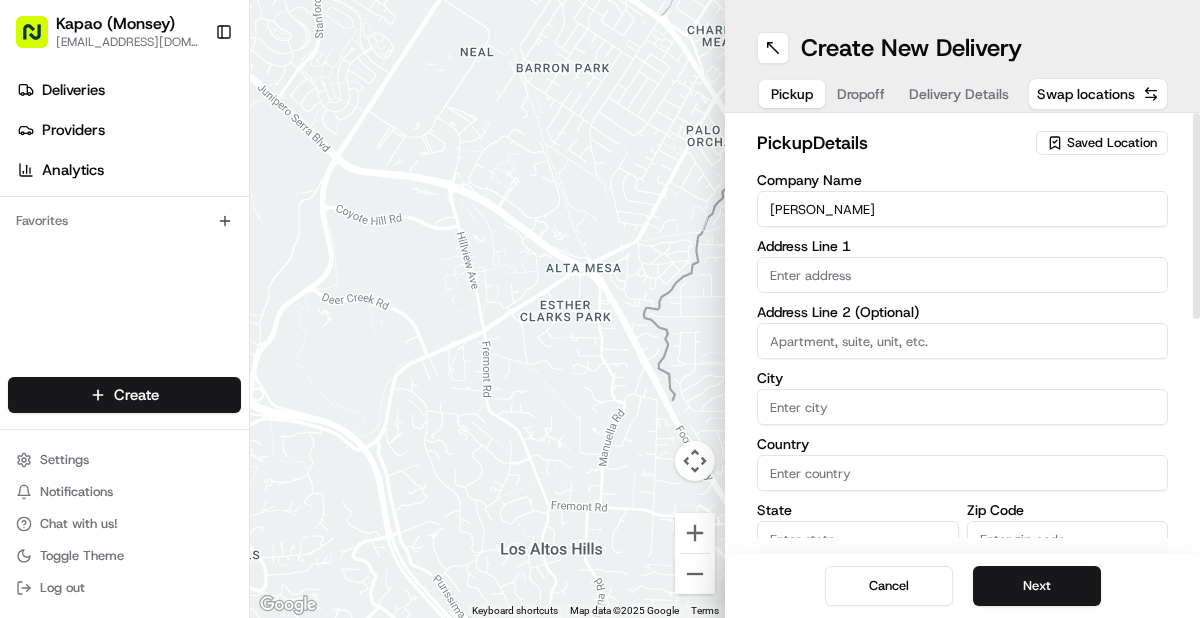 type on "455 NY-306" 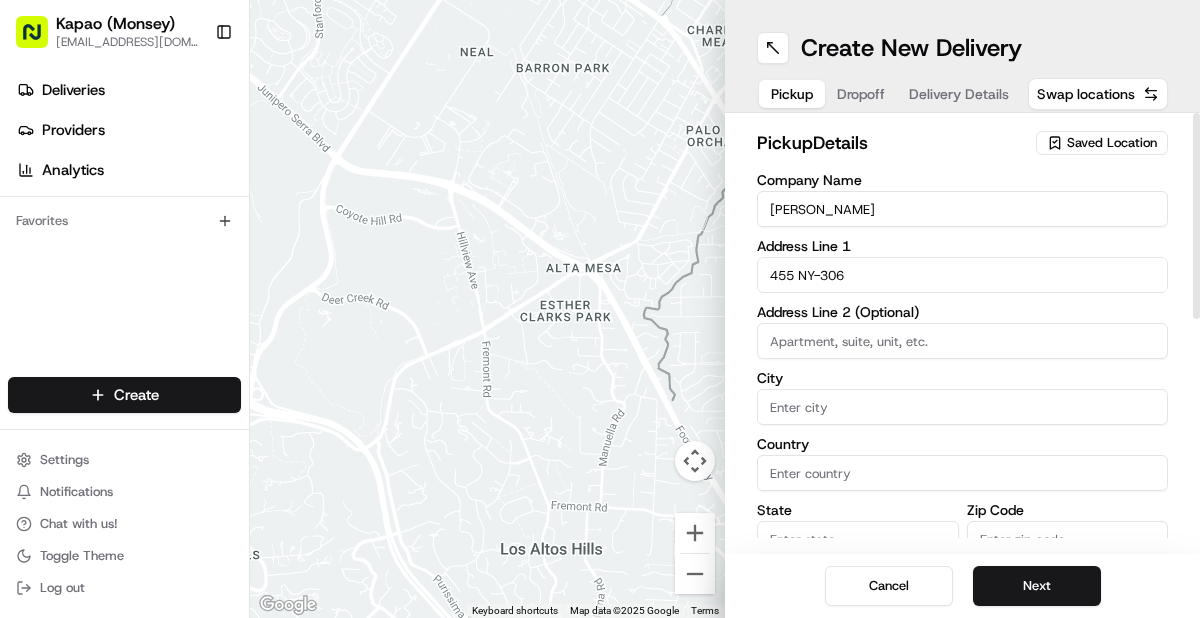 type on "Monsey" 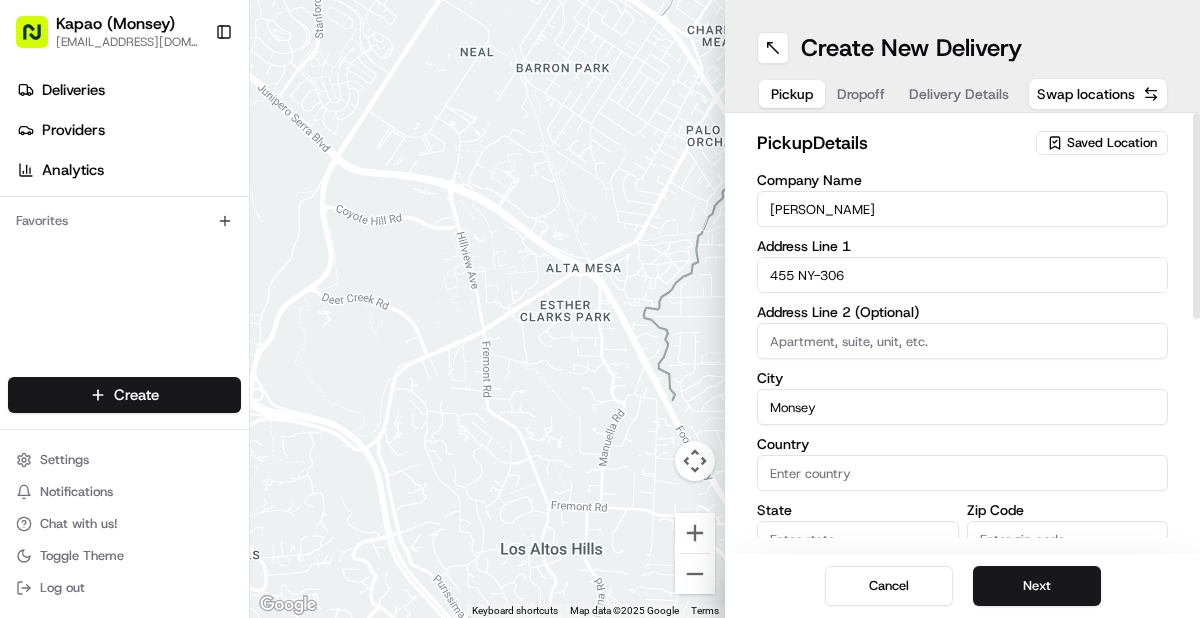 type on "[GEOGRAPHIC_DATA]" 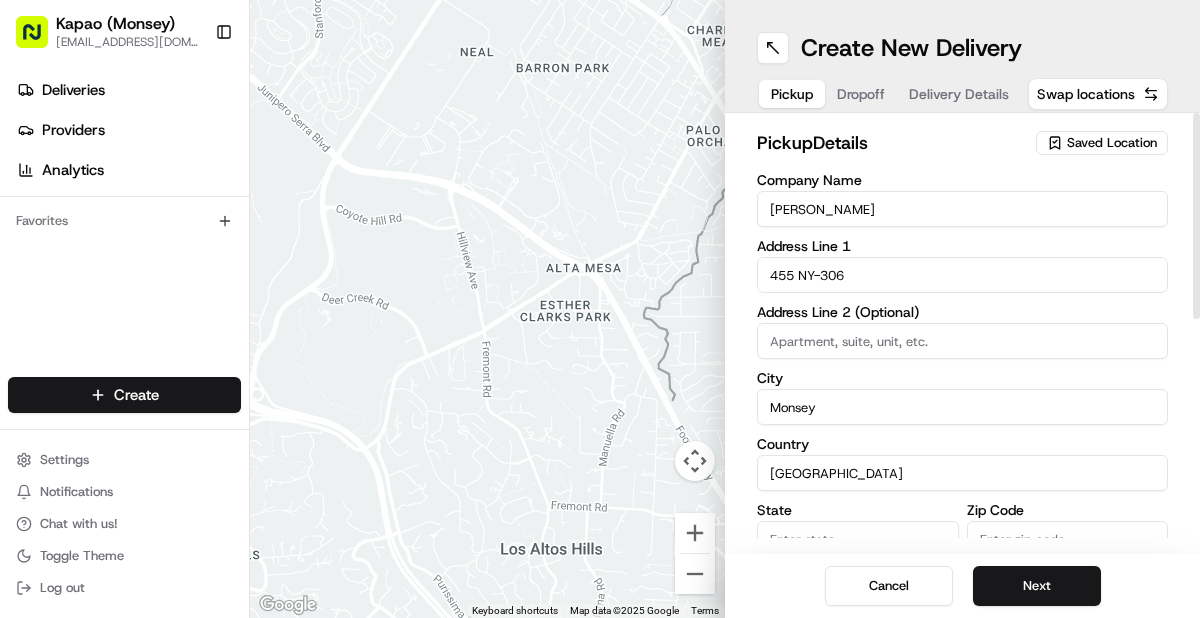 type on "NY" 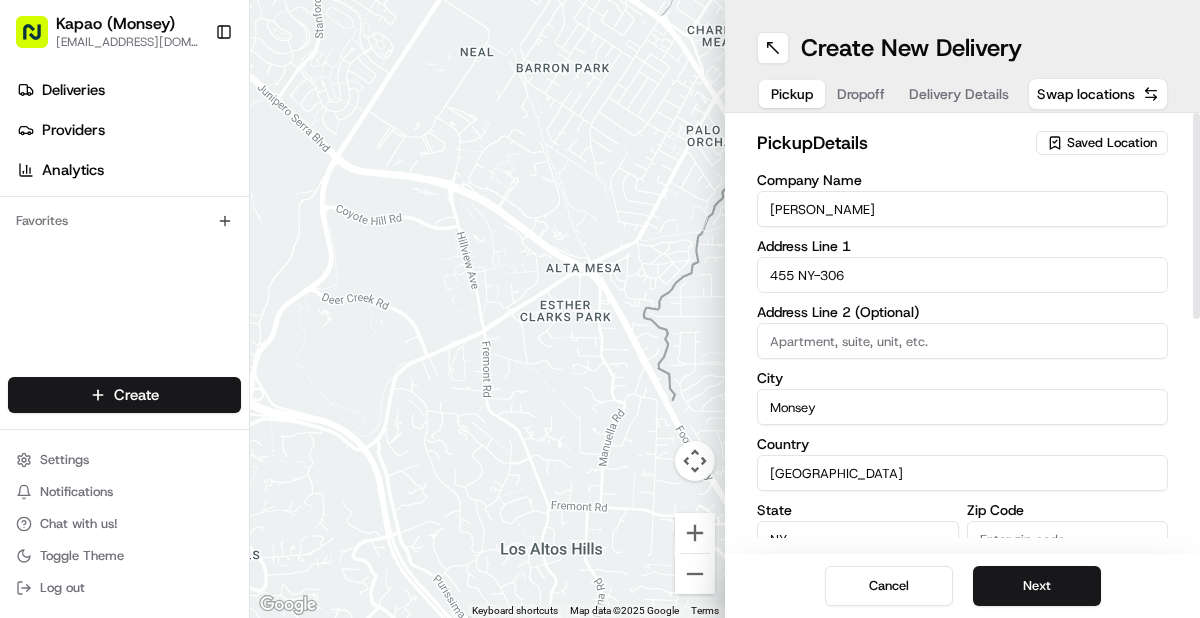type on "10952" 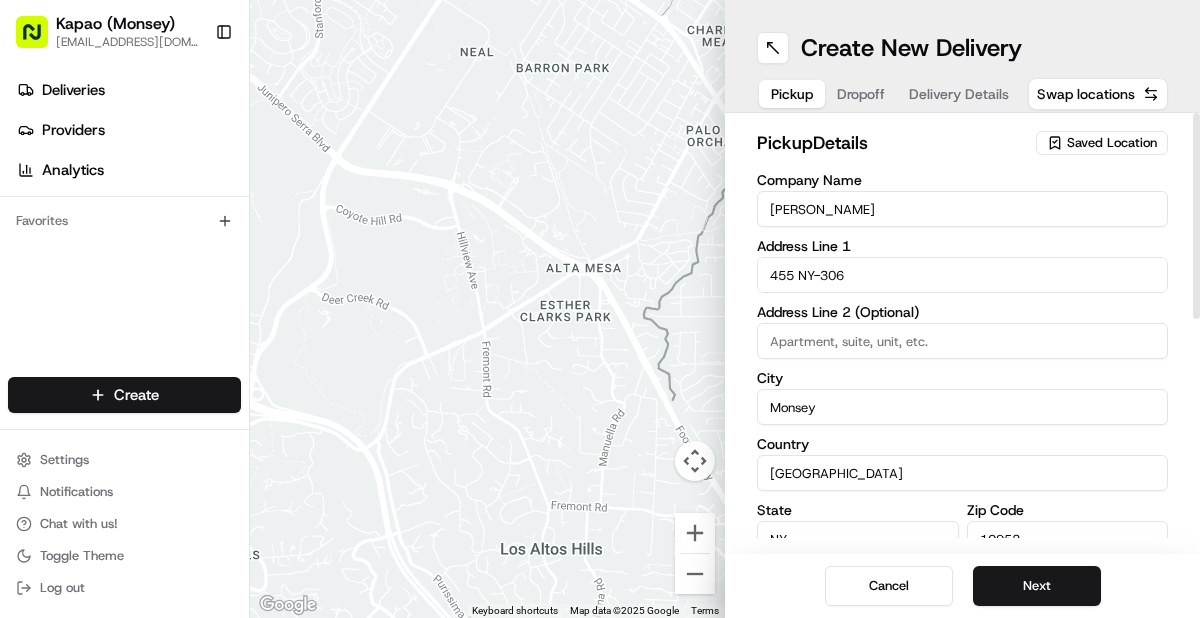 type on "[PERSON_NAME]" 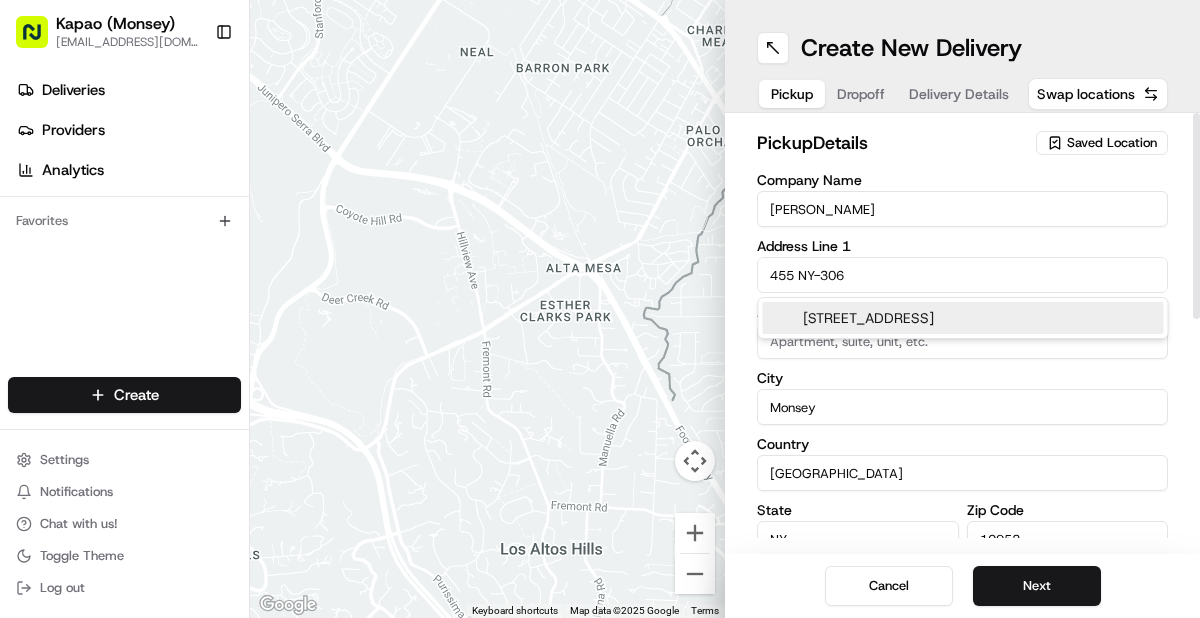 scroll, scrollTop: 465, scrollLeft: 0, axis: vertical 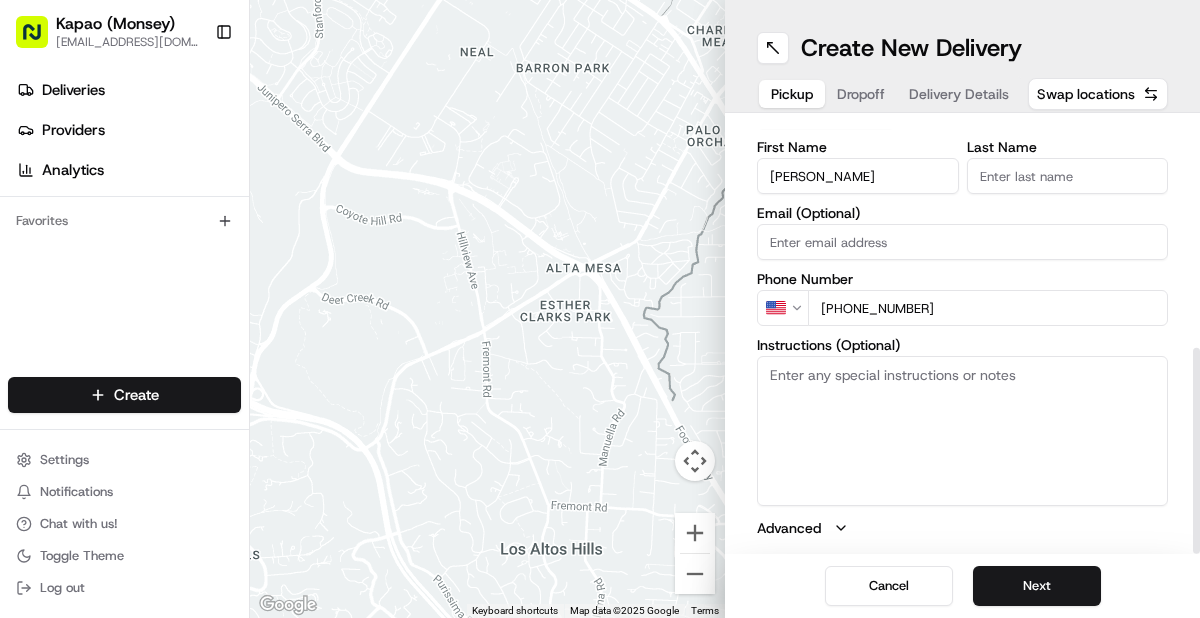 click on "Last Name" at bounding box center [1068, 176] 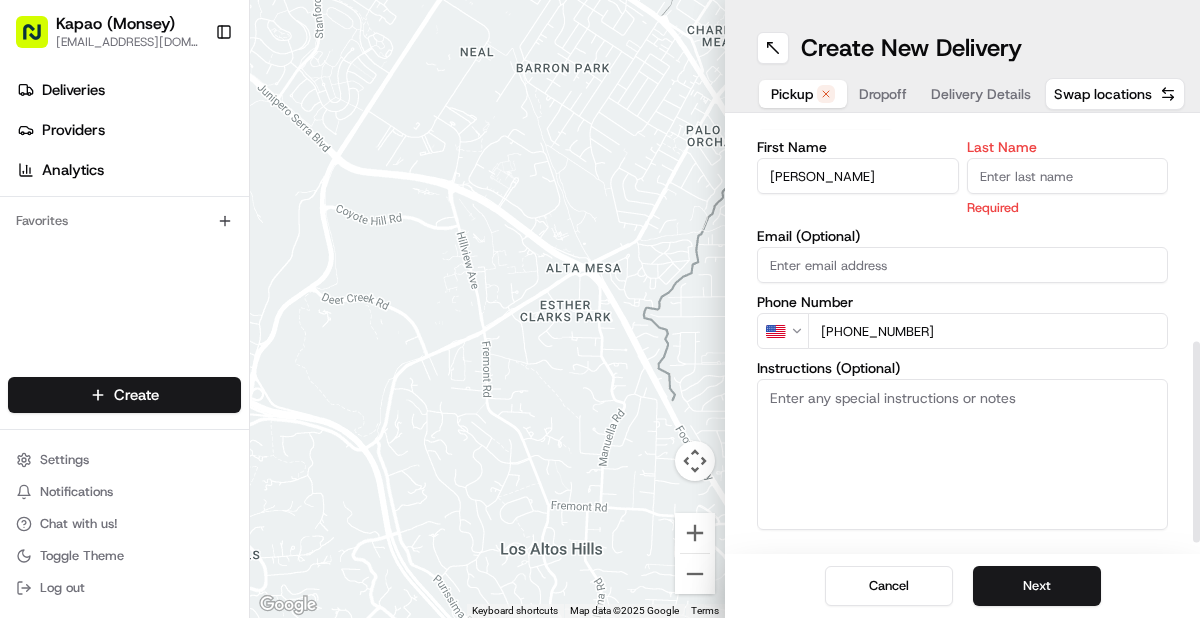type on "Manager" 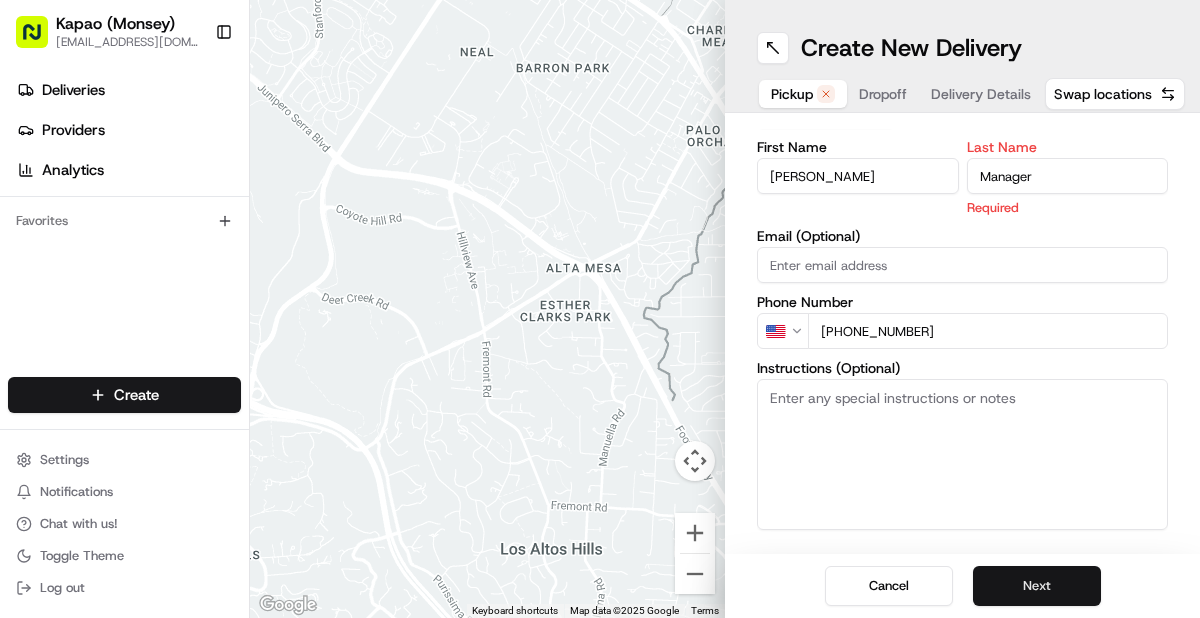 click on "Next" at bounding box center (1037, 586) 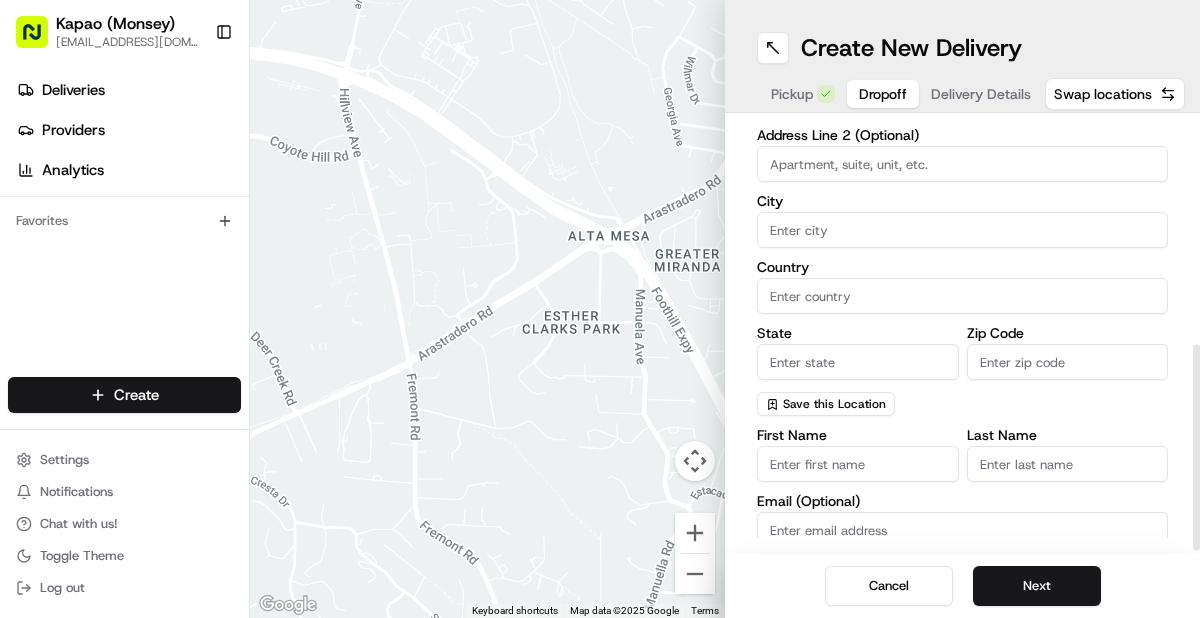 scroll, scrollTop: 0, scrollLeft: 0, axis: both 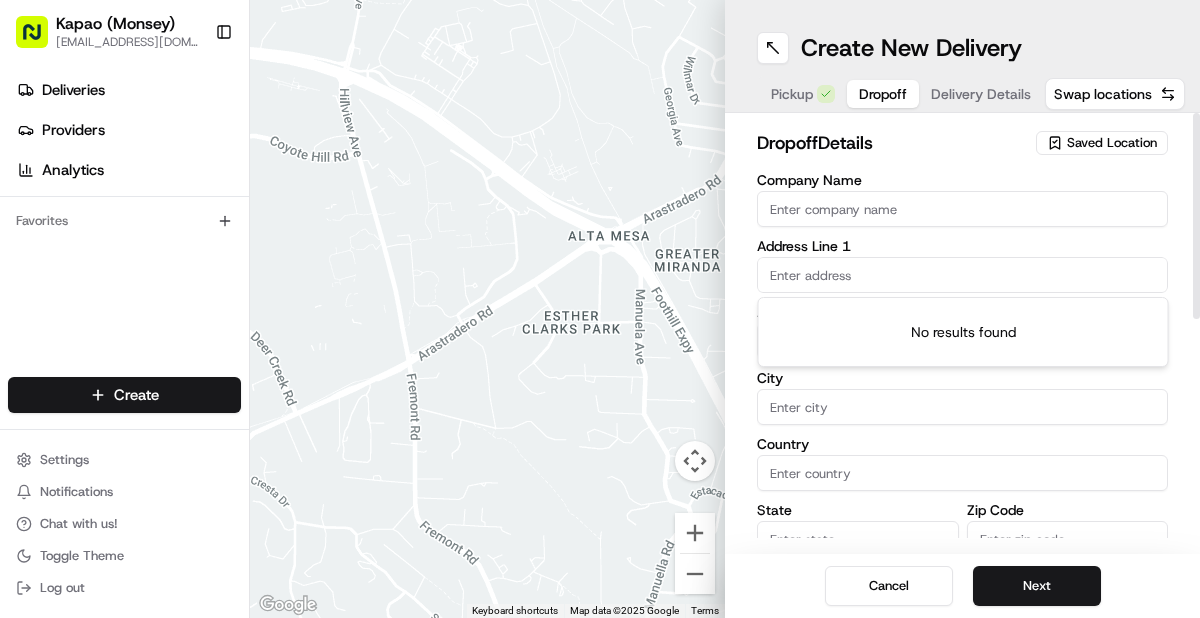 click at bounding box center (962, 275) 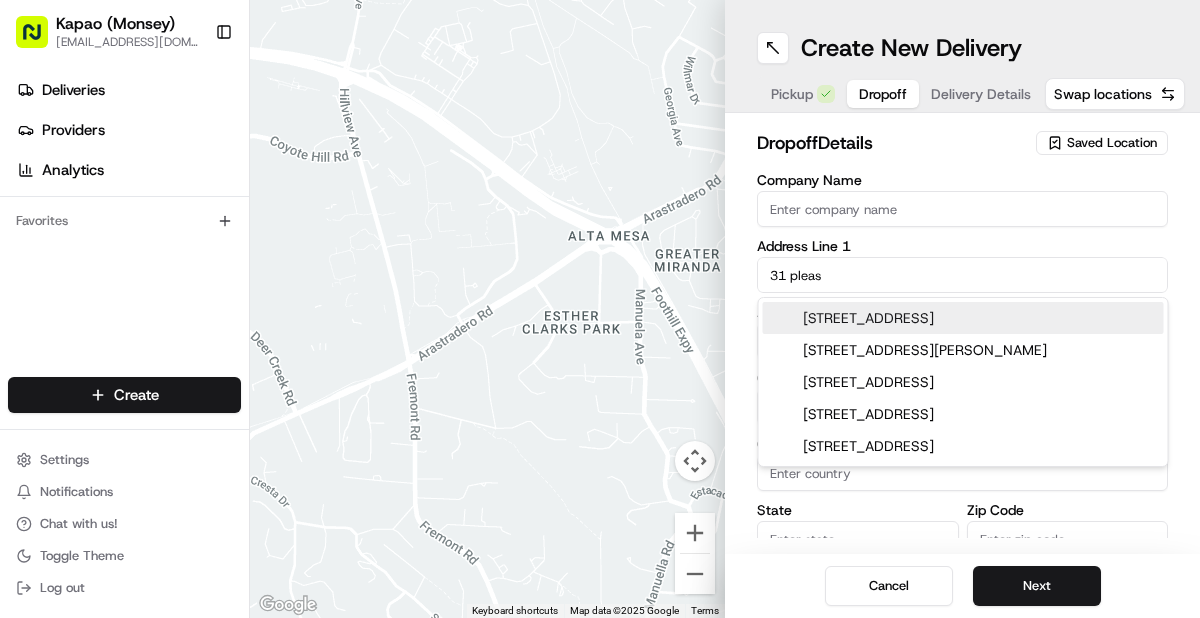 click on "[STREET_ADDRESS]" at bounding box center [963, 318] 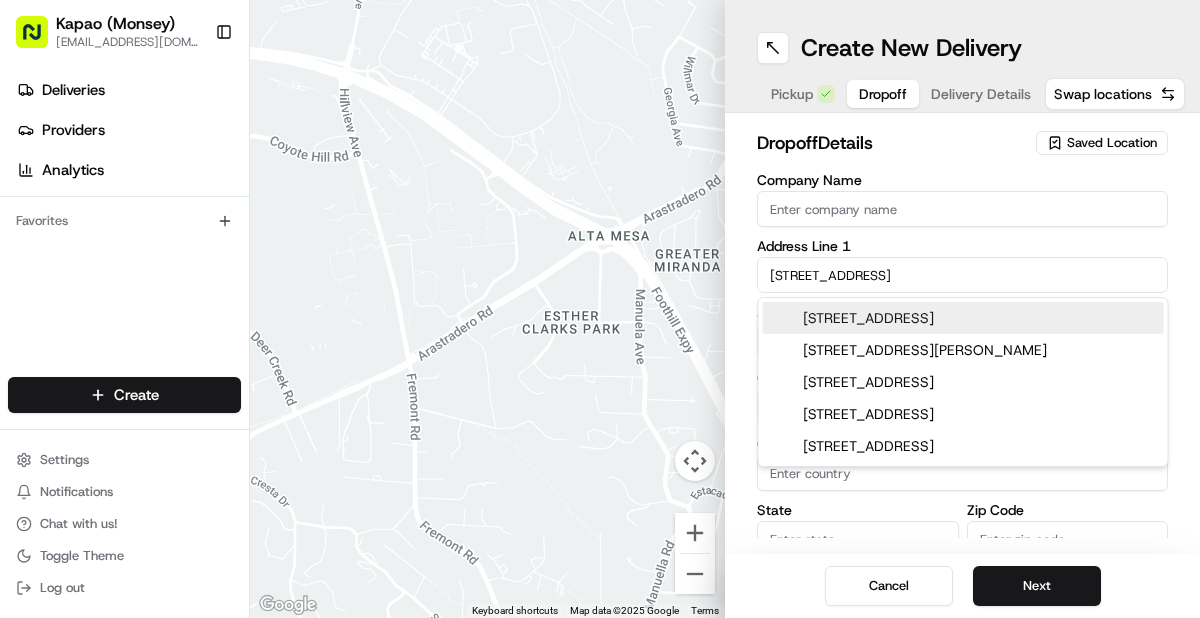 type on "[STREET_ADDRESS]" 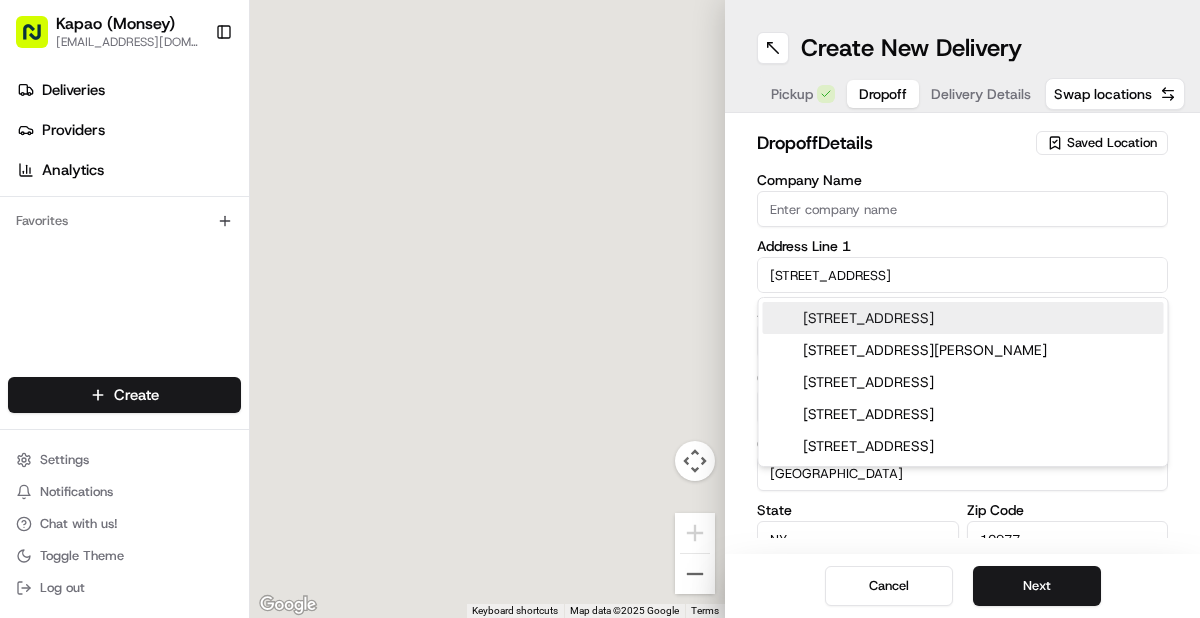 type on "[STREET_ADDRESS]" 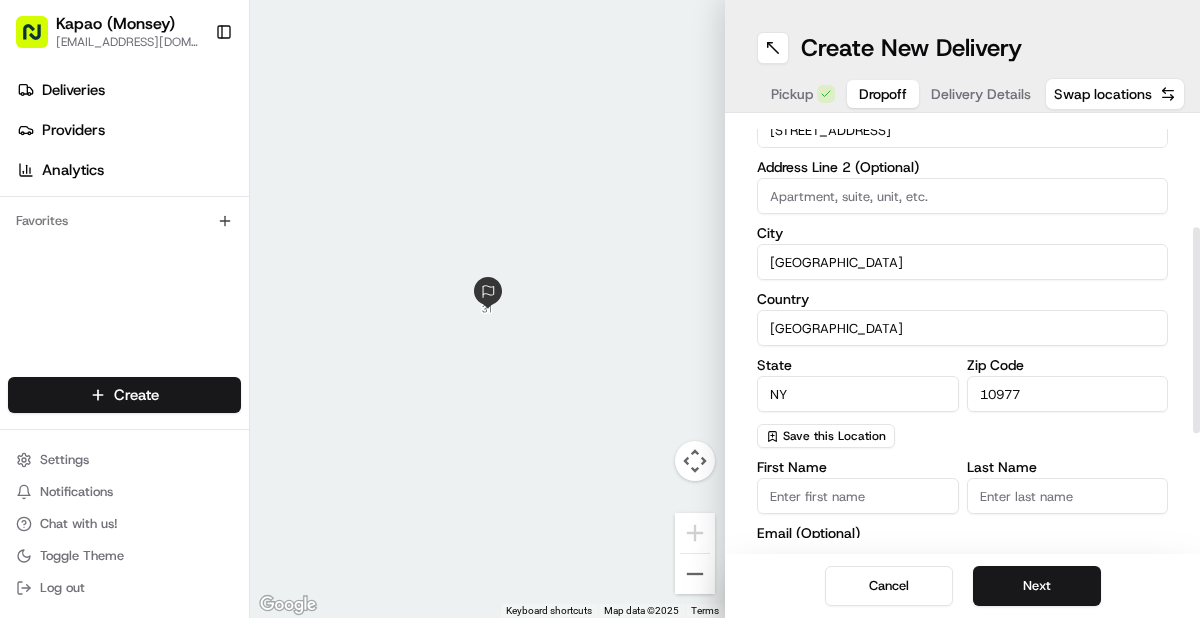scroll, scrollTop: 300, scrollLeft: 0, axis: vertical 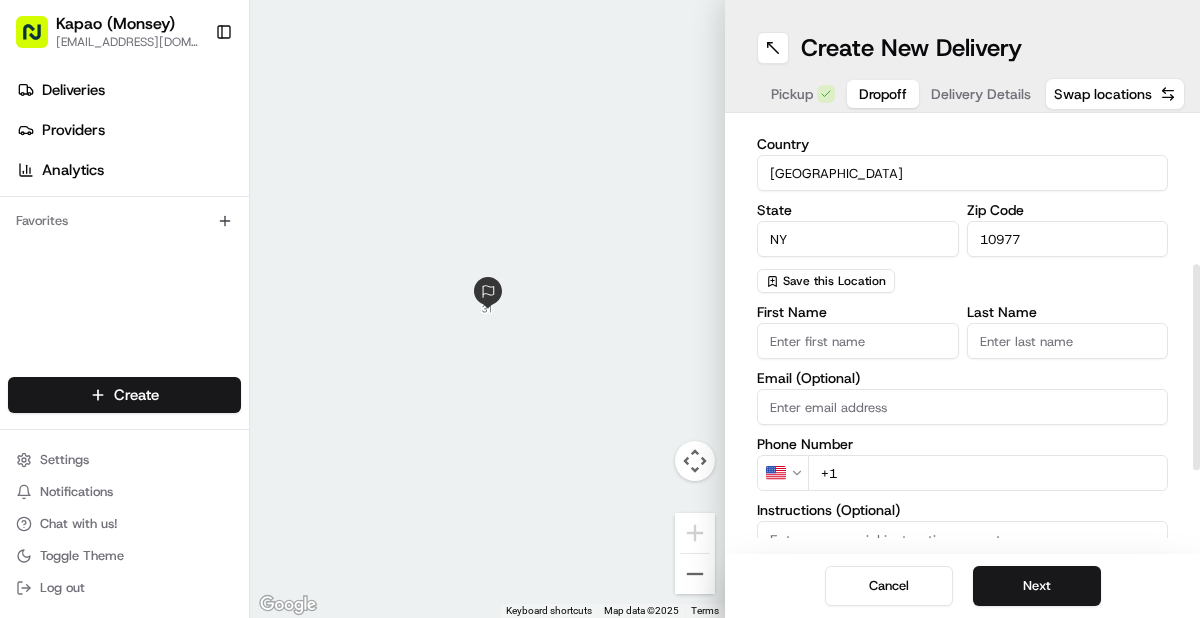 click on "First Name" at bounding box center (858, 341) 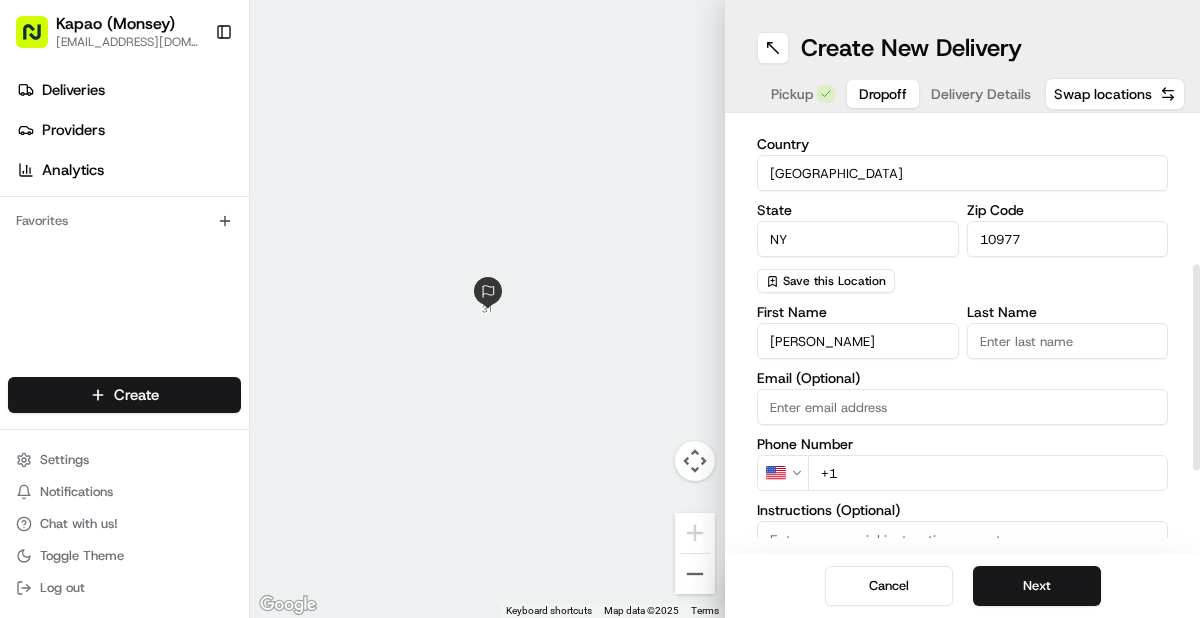 type on "[PERSON_NAME]" 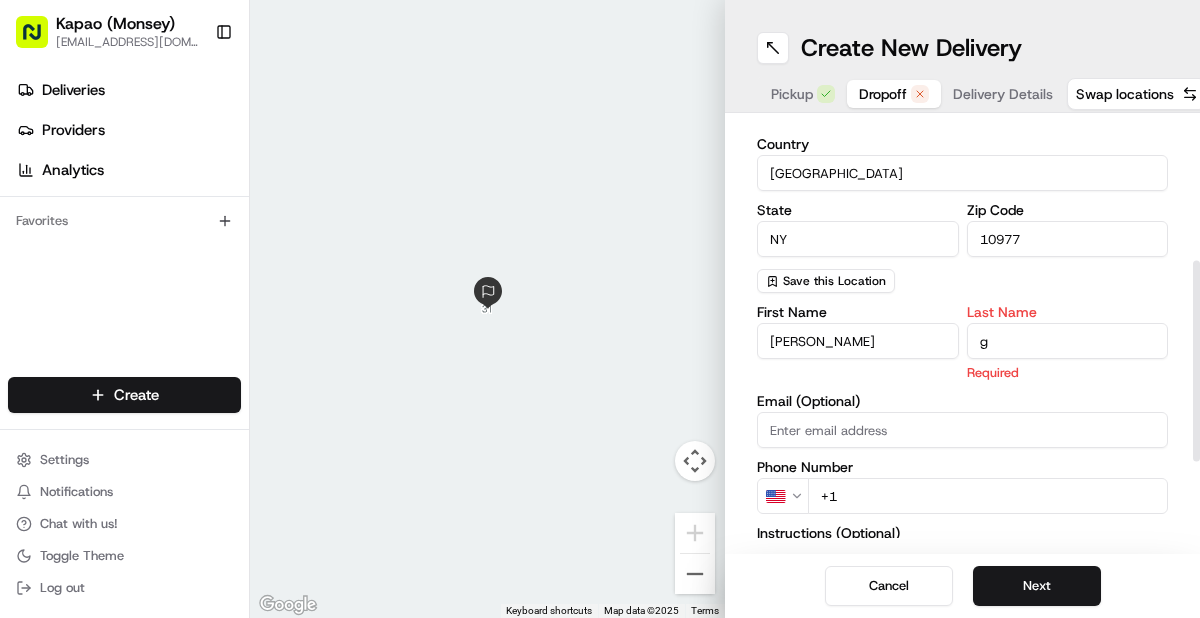 type on "g" 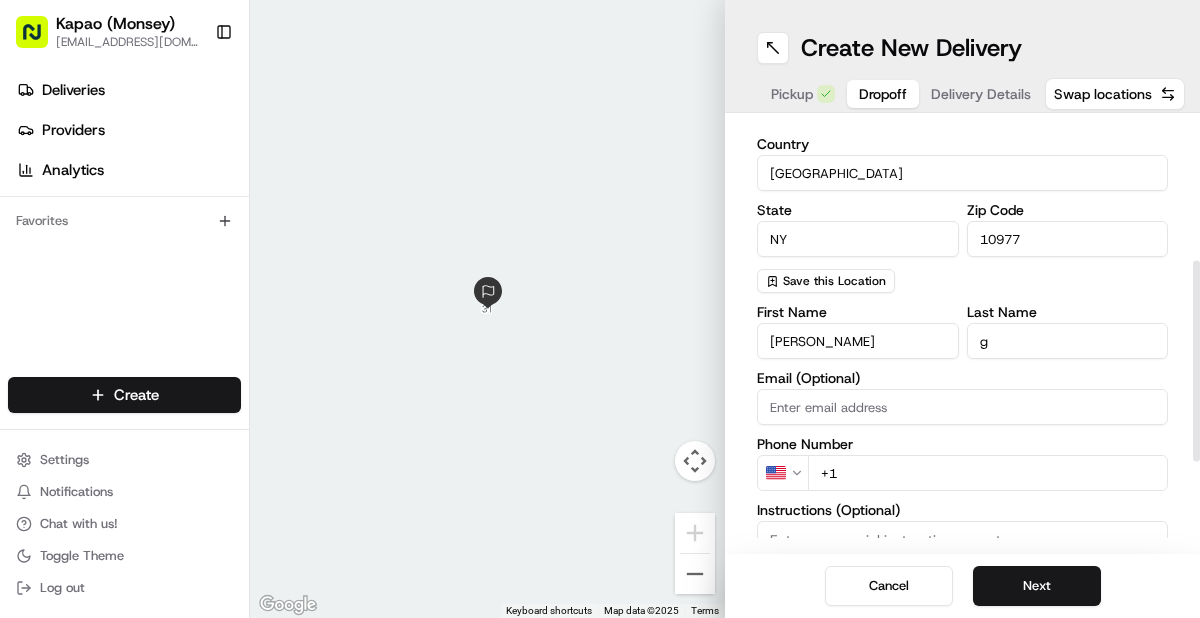 click on "First Name [PERSON_NAME] Last Name g Email (Optional) Phone Number US +1 Instructions (Optional) Advanced" at bounding box center [962, 504] 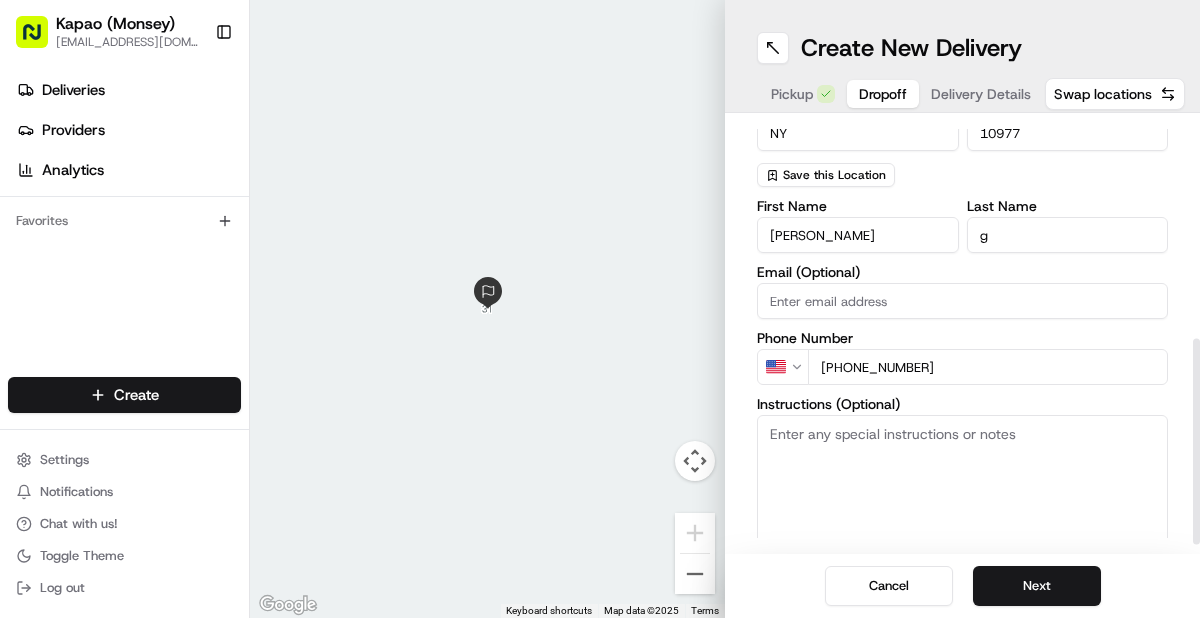 scroll, scrollTop: 450, scrollLeft: 0, axis: vertical 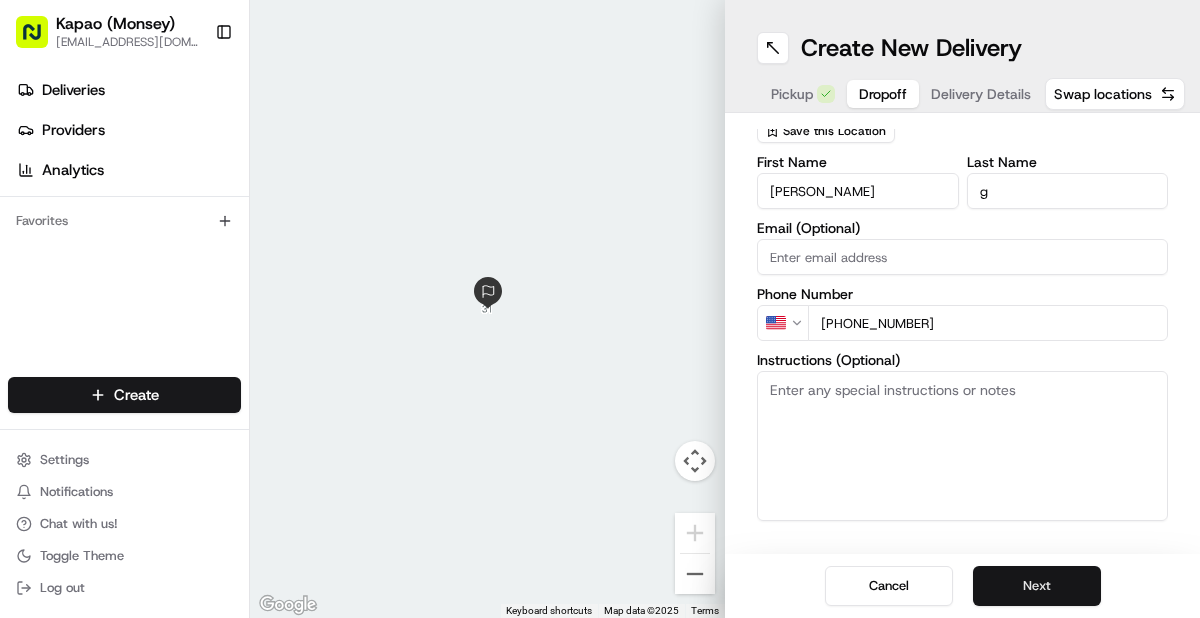 type on "[PHONE_NUMBER]" 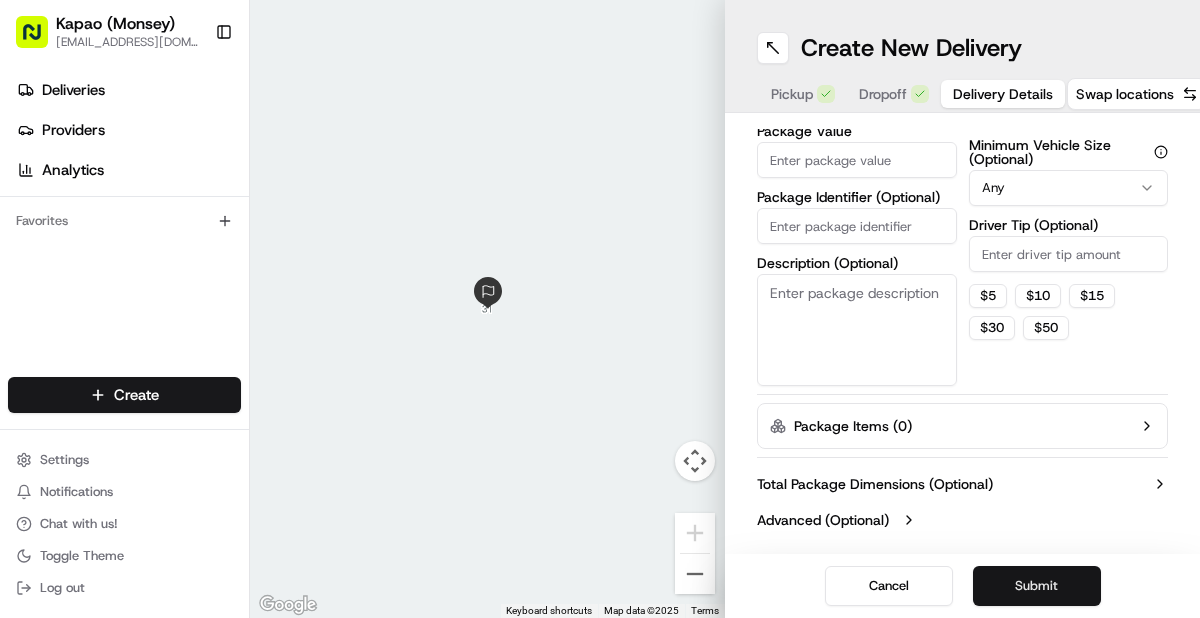 scroll, scrollTop: 222, scrollLeft: 0, axis: vertical 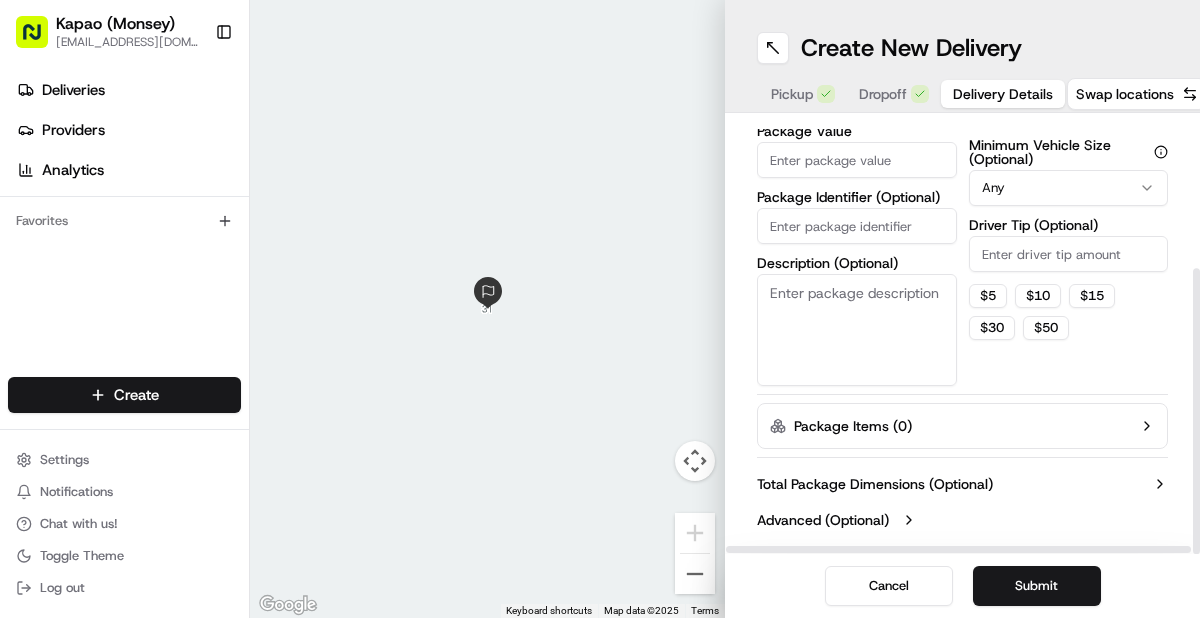 click on "Package Value" at bounding box center [857, 160] 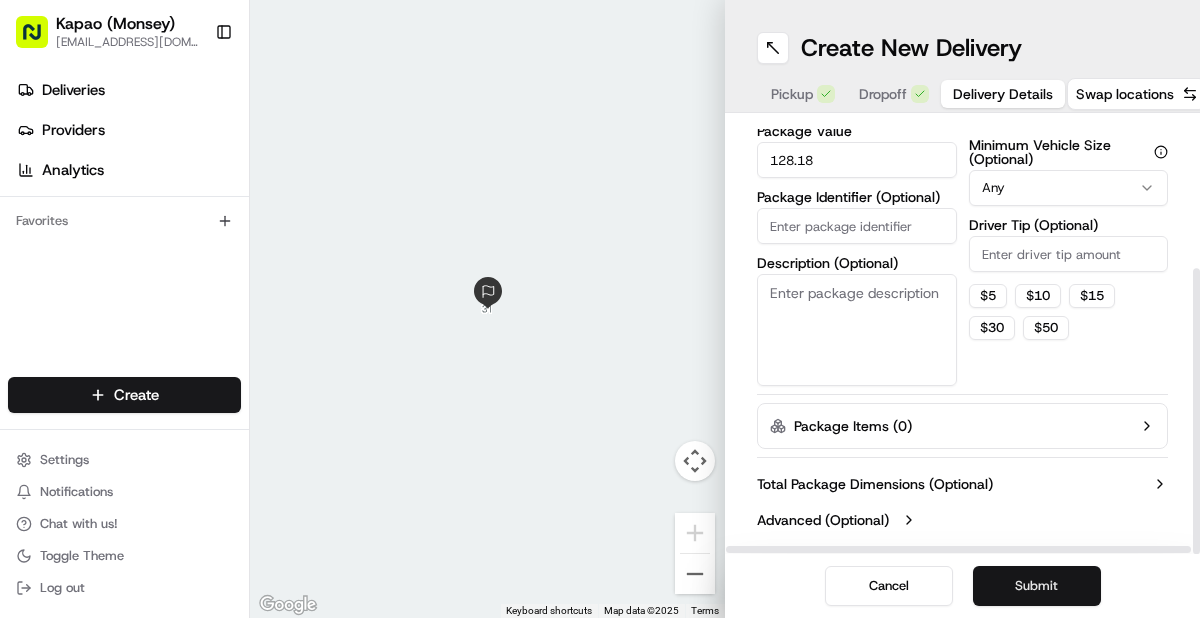 type on "128.18" 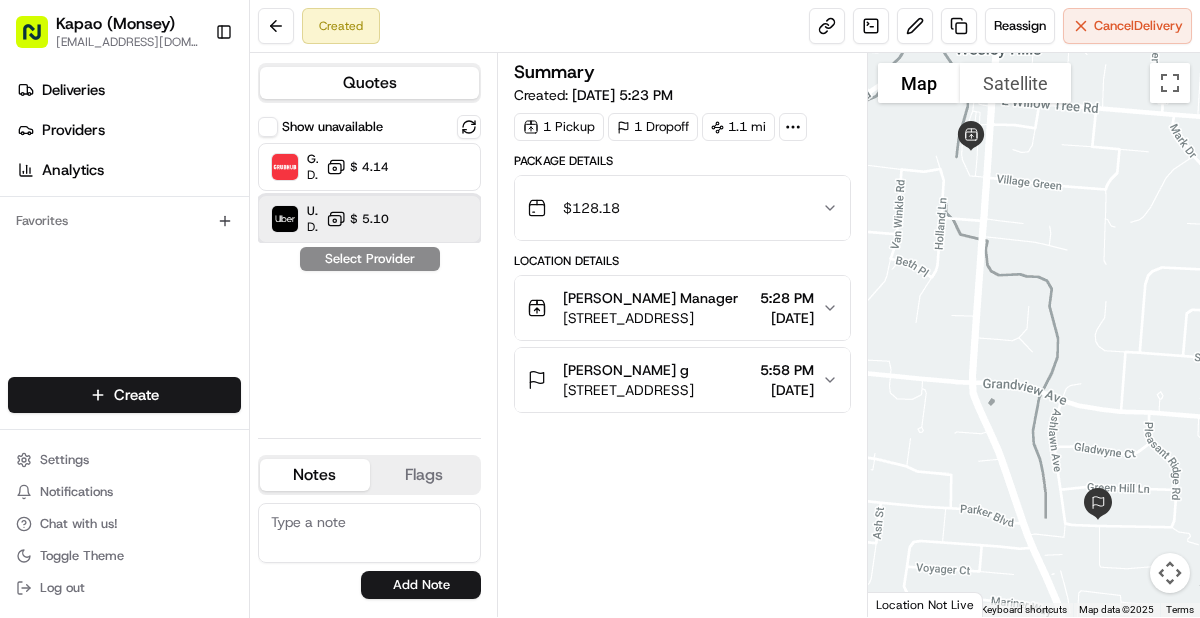 click on "Uber Dropoff ETA   27 minutes $   5.10" at bounding box center [369, 219] 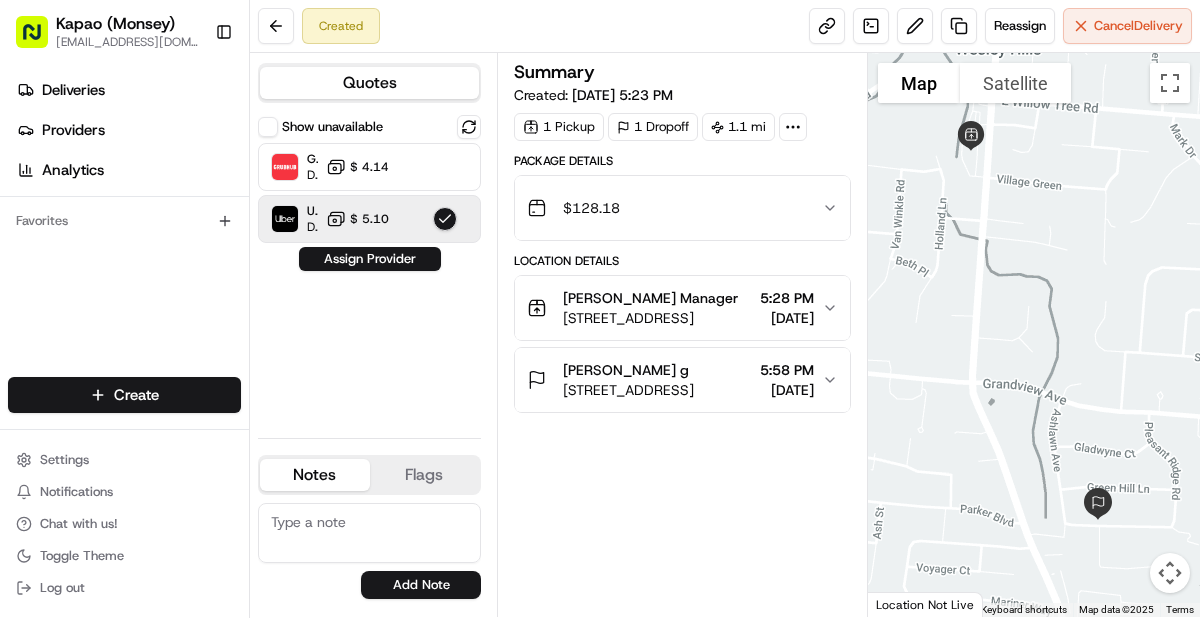 click on "Assign Provider" at bounding box center [370, 259] 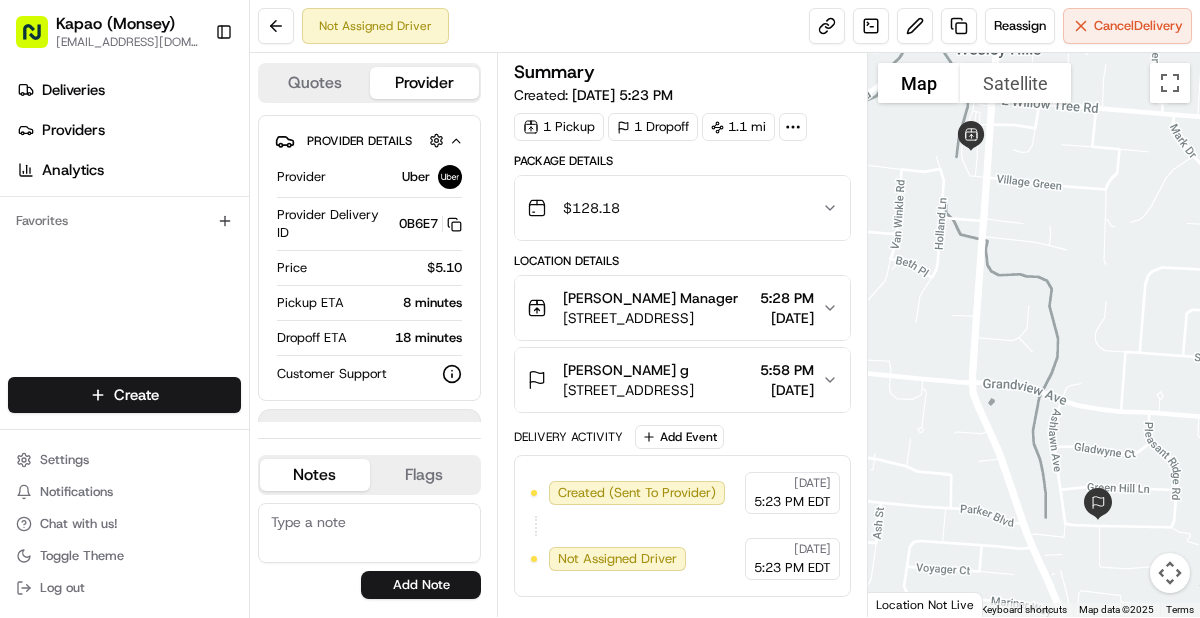 click on "Kapao (Monsey) [EMAIL_ADDRESS][DOMAIN_NAME] Toggle Sidebar Deliveries Providers Analytics Favorites Main Menu Members & Organization Organization Users Roles Preferences Customization Tracking Orchestration Automations Dispatch Strategy Locations Pickup Locations Dropoff Locations Billing Billing Refund Requests Integrations Notification Triggers Webhooks API Keys Request Logs Create Settings Notifications Chat with us! Toggle Theme Log out Not Assigned Driver Reassign Cancel  Delivery Quotes Provider Provider Details Hidden ( 1 ) Provider Uber   Provider Delivery ID 0B6E7 Copy  del_O_2bo3GMRpSRCIFL-oC25w 0B6E7 Price $5.10 Pickup ETA 8 minutes Dropoff ETA 18 minutes Customer Support Driver information is not available yet. Notes Flags [EMAIL_ADDRESS][DOMAIN_NAME] [EMAIL_ADDRESS][DOMAIN_NAME] [EMAIL_ADDRESS][DOMAIN_NAME] Add Note [EMAIL_ADDRESS][DOMAIN_NAME] [EMAIL_ADDRESS][DOMAIN_NAME] [EMAIL_ADDRESS][DOMAIN_NAME] Add Flag Summary Created:   [DATE] 5:23 PM 1   Pickup 1   Dropoff 1.1 mi Package Details $ 128.18 Location Details 5:28 PM +" at bounding box center [600, 309] 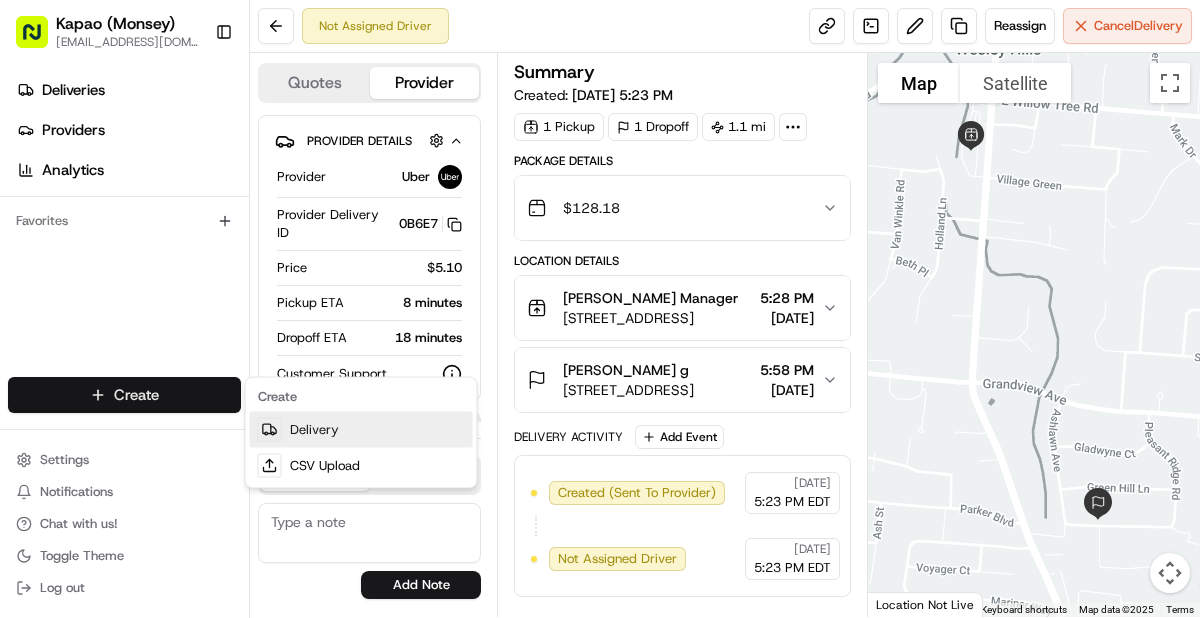 click on "Delivery" at bounding box center (361, 430) 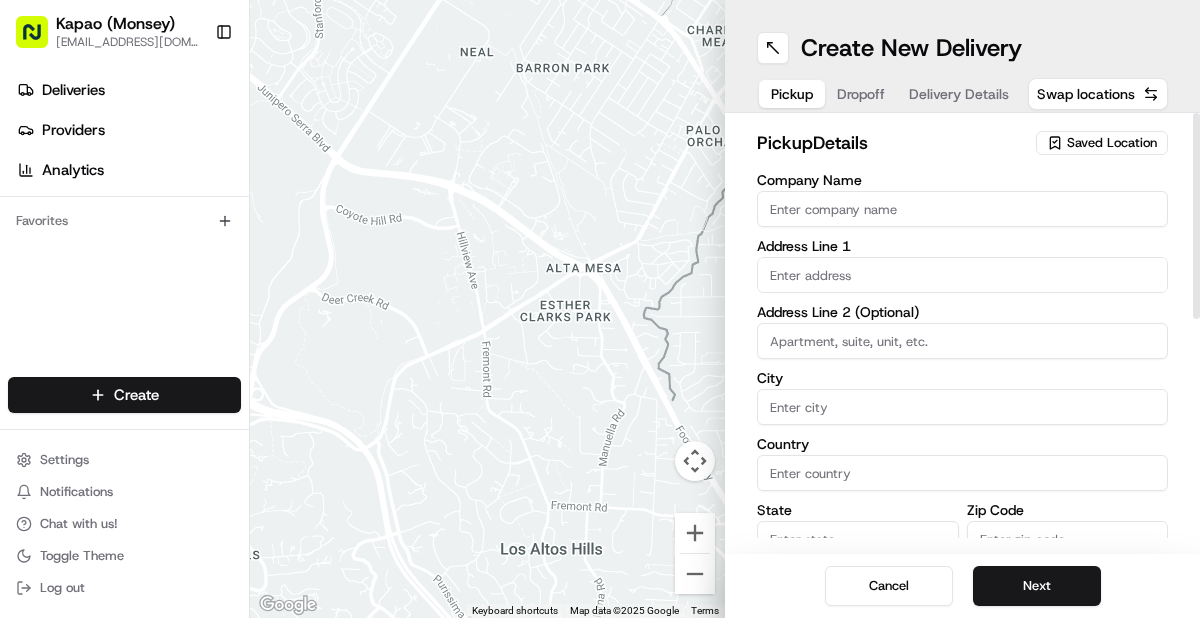 drag, startPoint x: 900, startPoint y: 211, endPoint x: 909, endPoint y: 228, distance: 19.235384 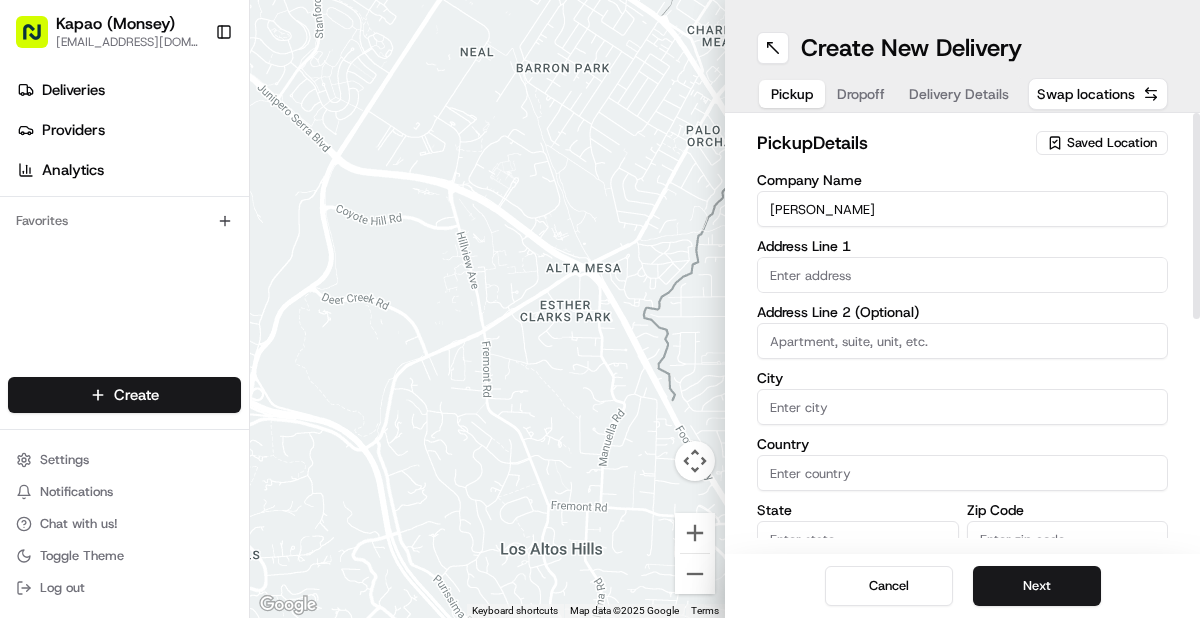 type on "455 NY-306" 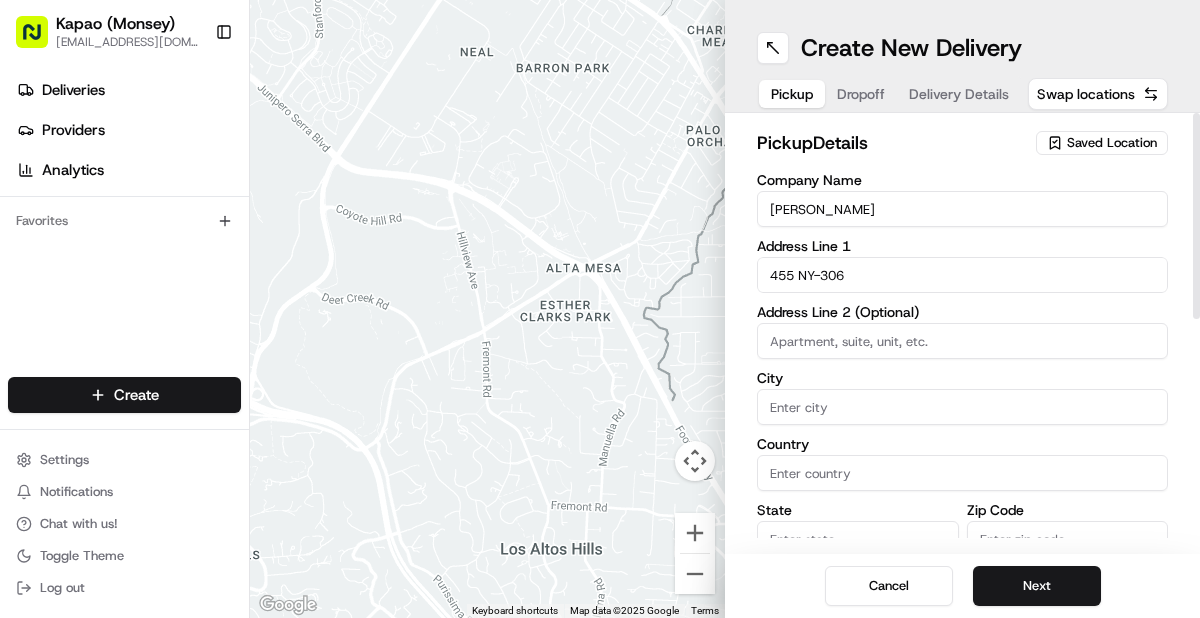 type on "Monsey" 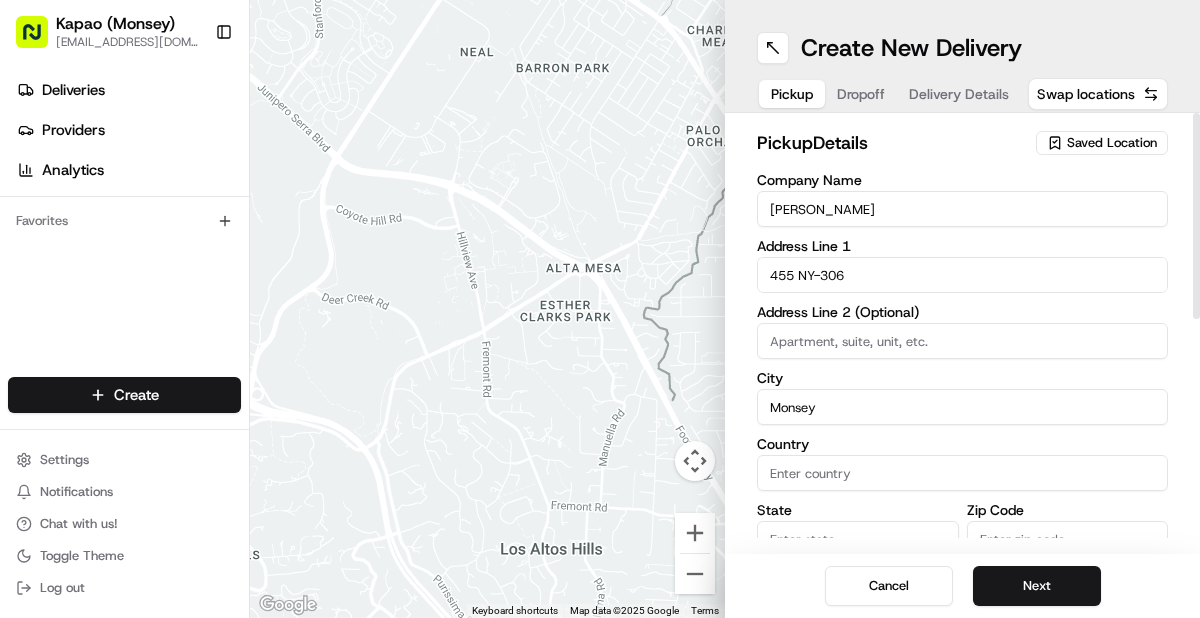 type on "[GEOGRAPHIC_DATA]" 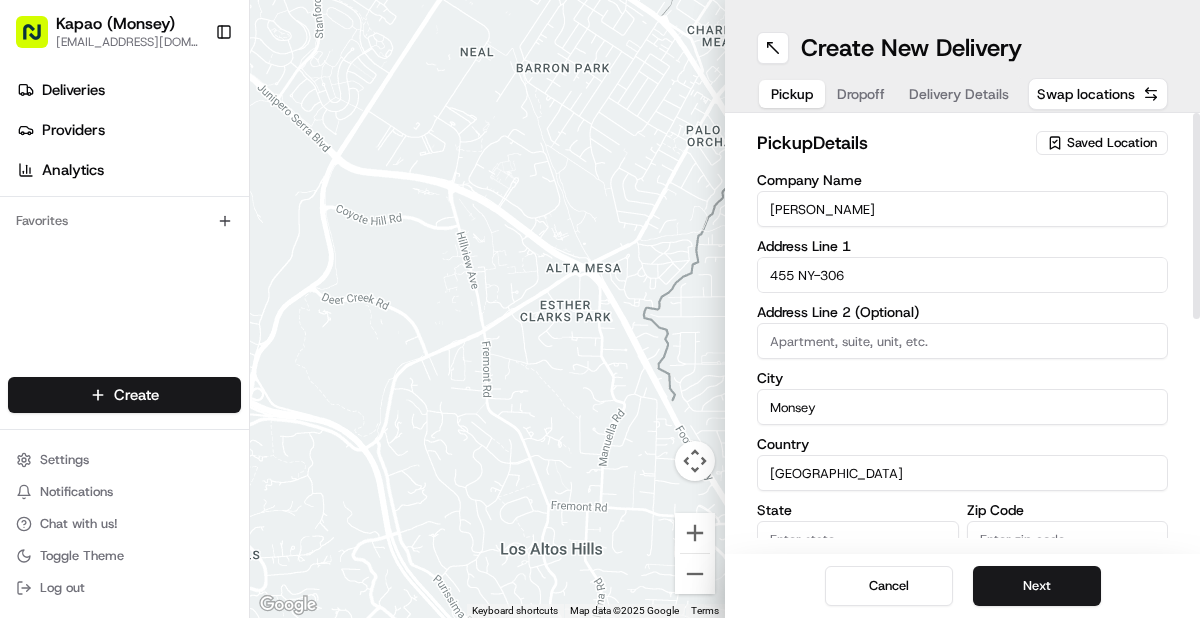 type on "NY" 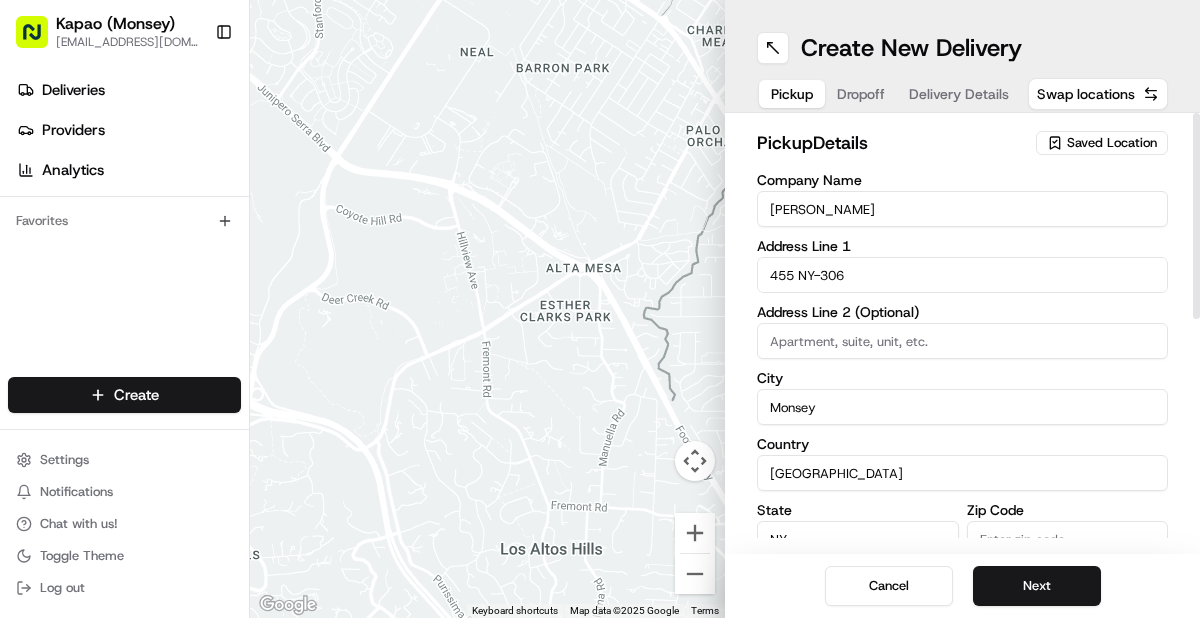 type on "10952" 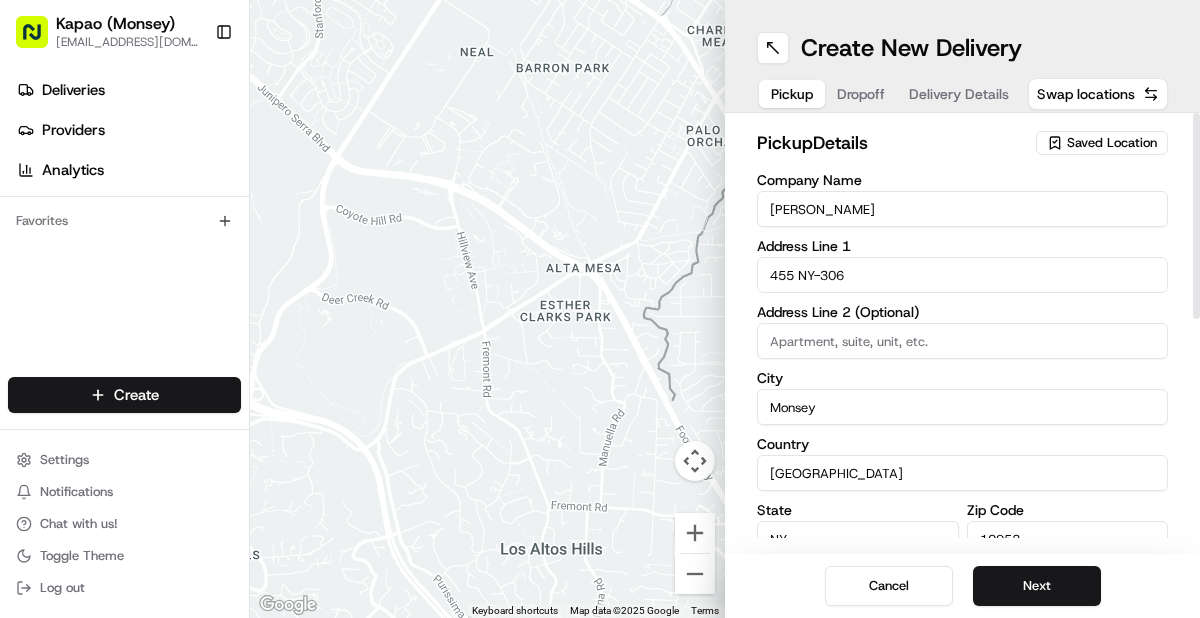 type on "[PERSON_NAME]" 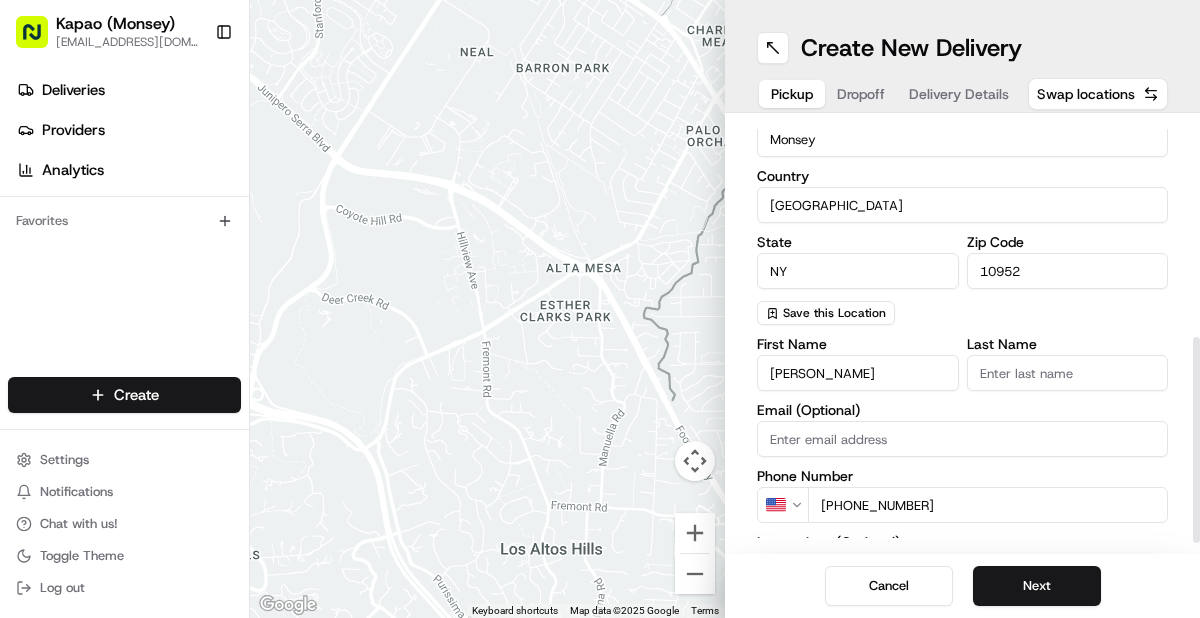 scroll, scrollTop: 450, scrollLeft: 0, axis: vertical 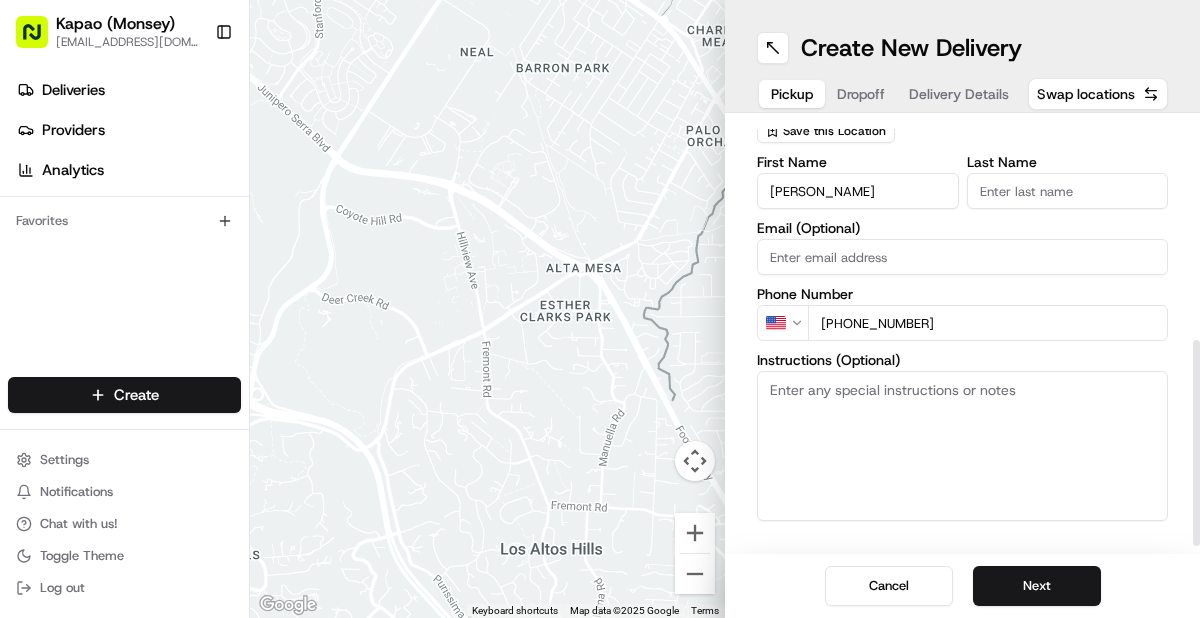 click on "Last Name" at bounding box center [1068, 191] 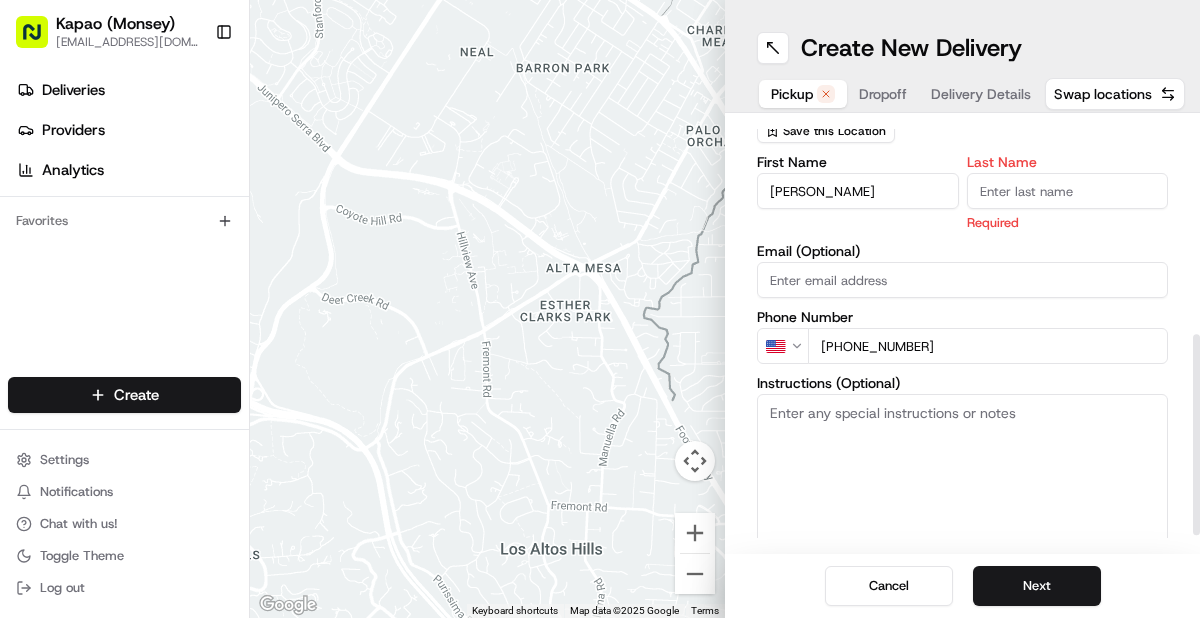 type on "Manager" 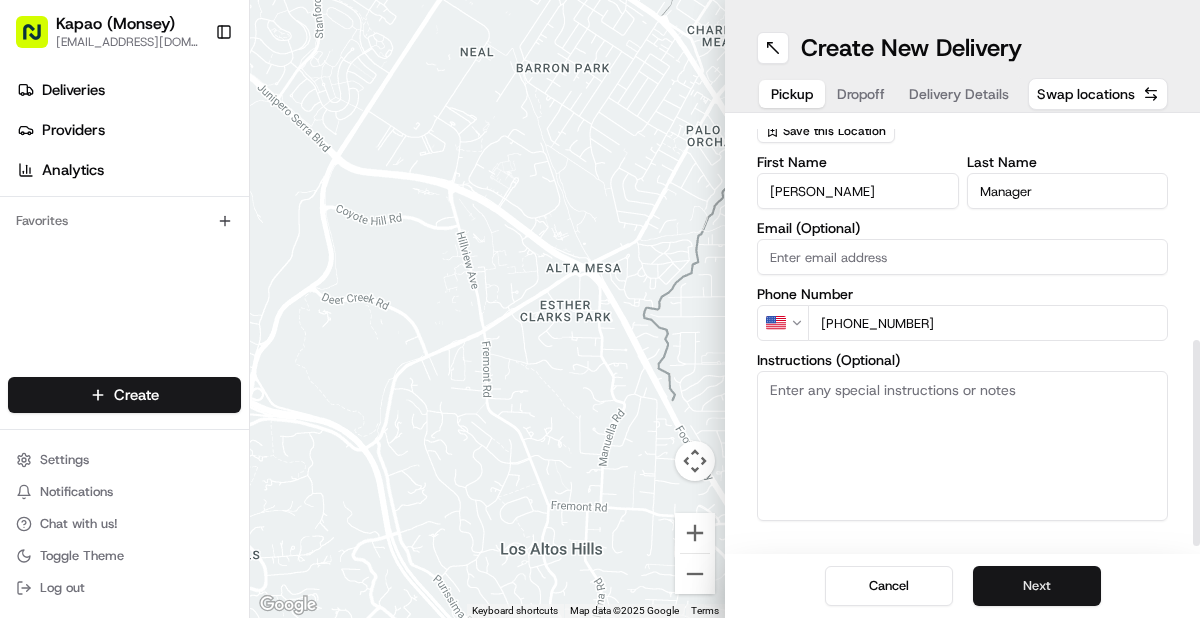click on "Next" at bounding box center (1037, 586) 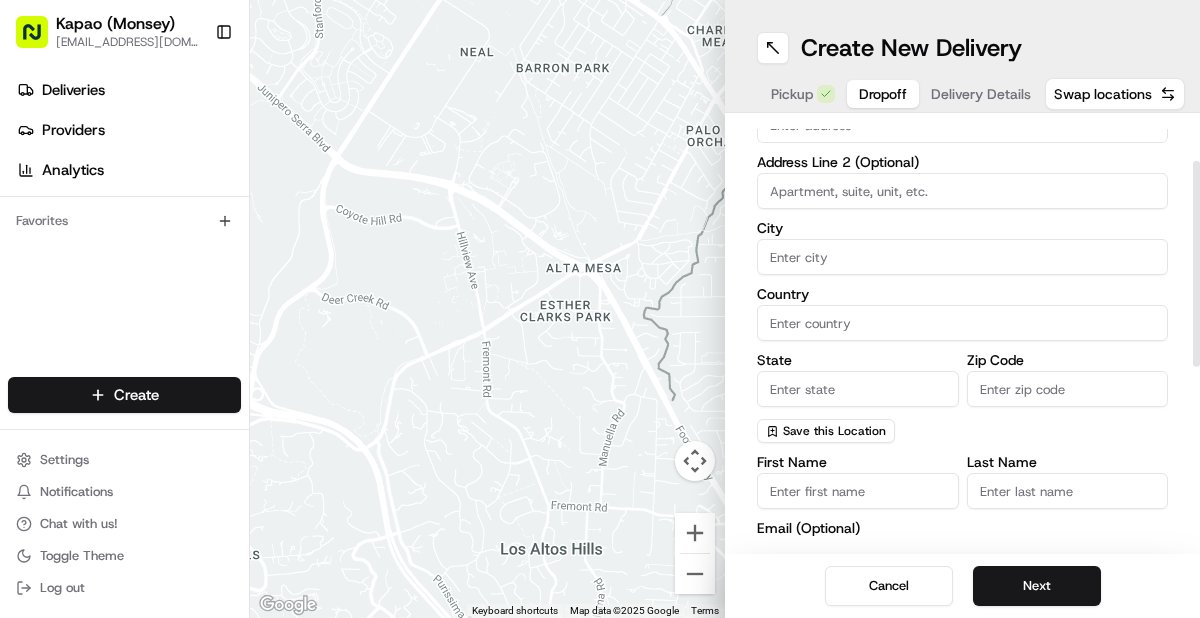 scroll, scrollTop: 0, scrollLeft: 0, axis: both 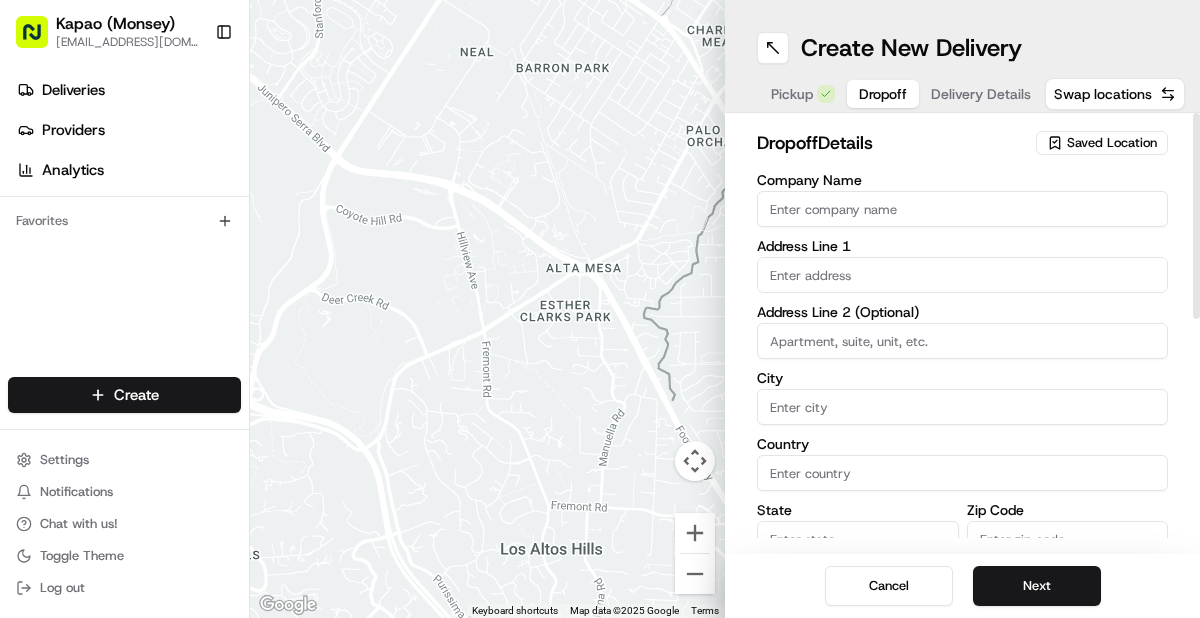 click at bounding box center (962, 275) 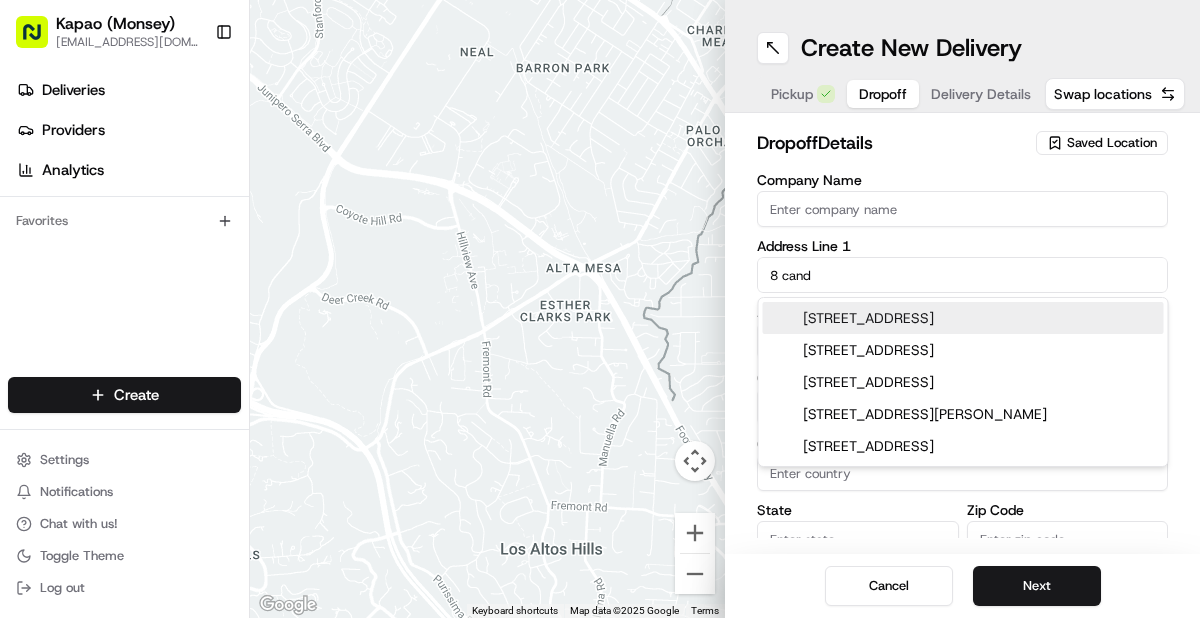 click on "[STREET_ADDRESS]" at bounding box center (963, 318) 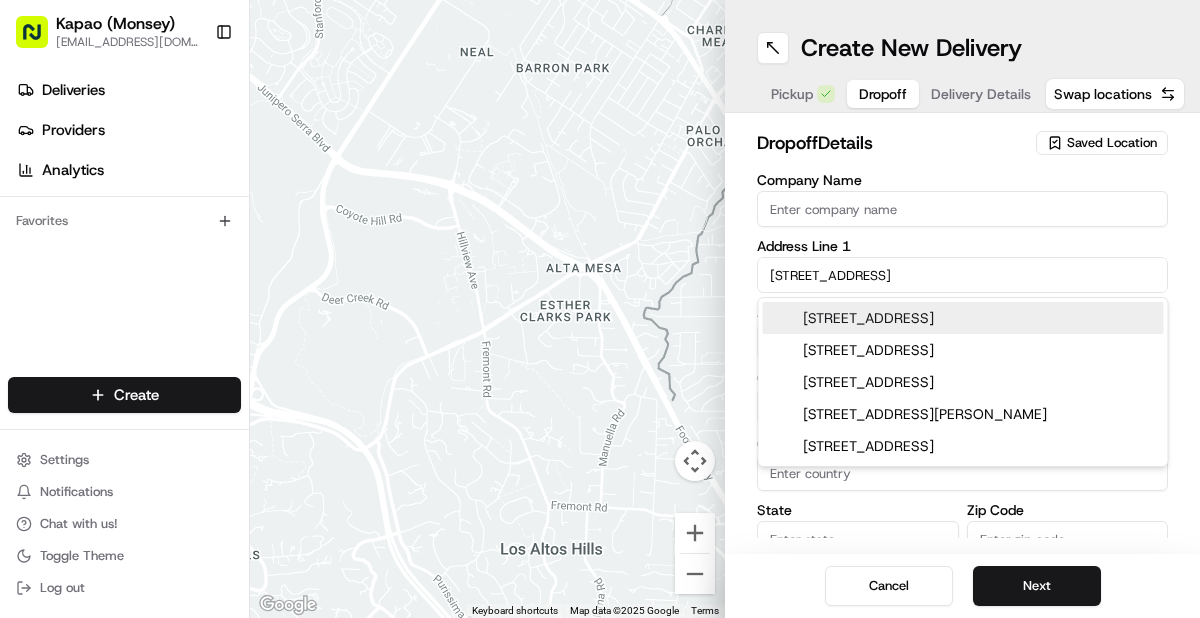 type on "[STREET_ADDRESS]" 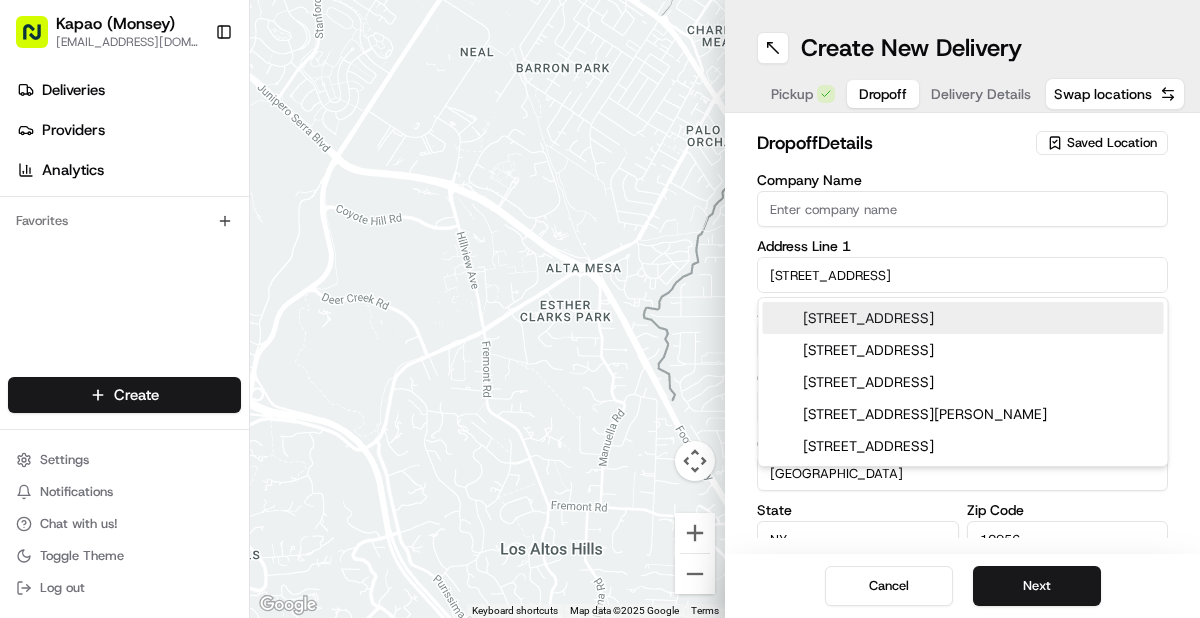 type on "8 Candlelight Circle" 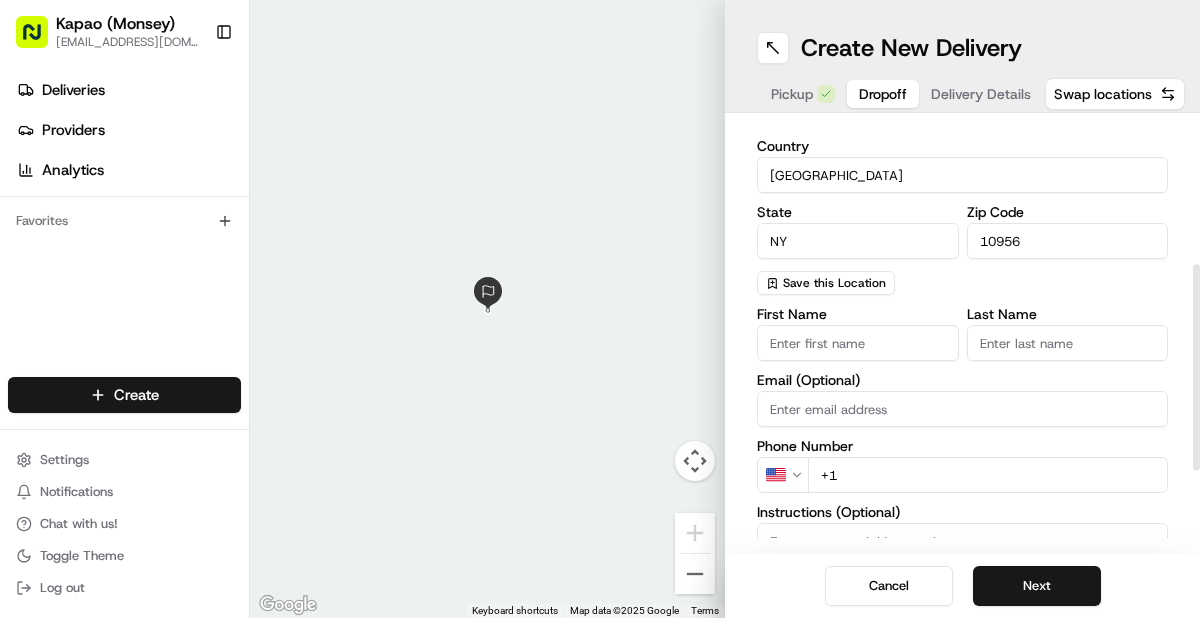 scroll, scrollTop: 300, scrollLeft: 0, axis: vertical 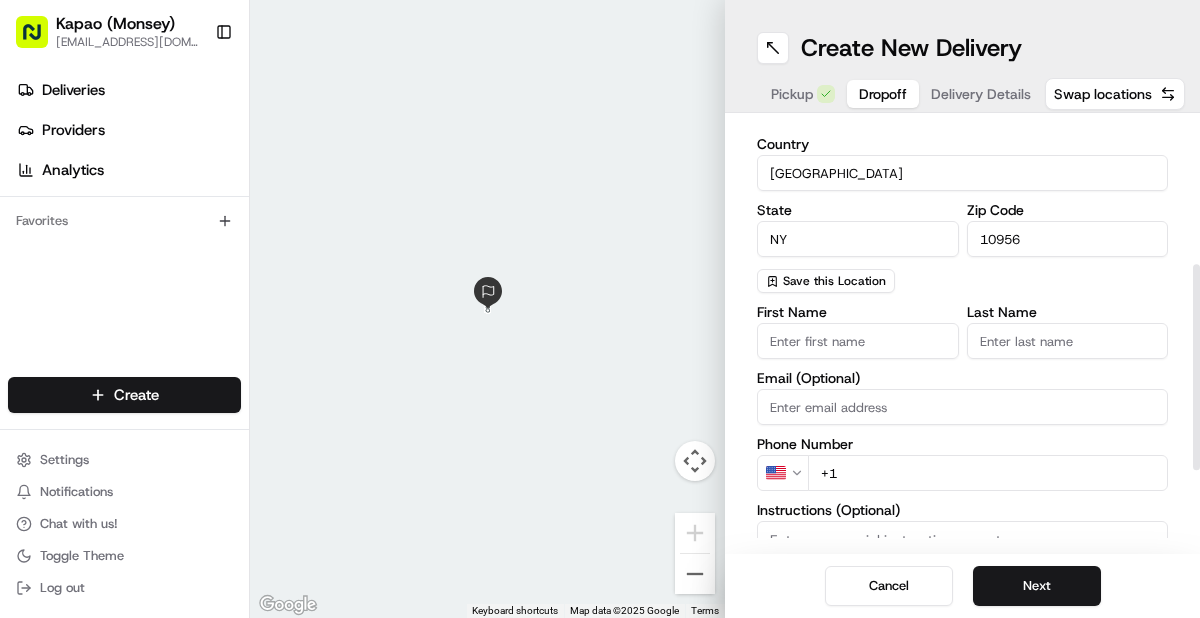 click on "First Name" at bounding box center [858, 341] 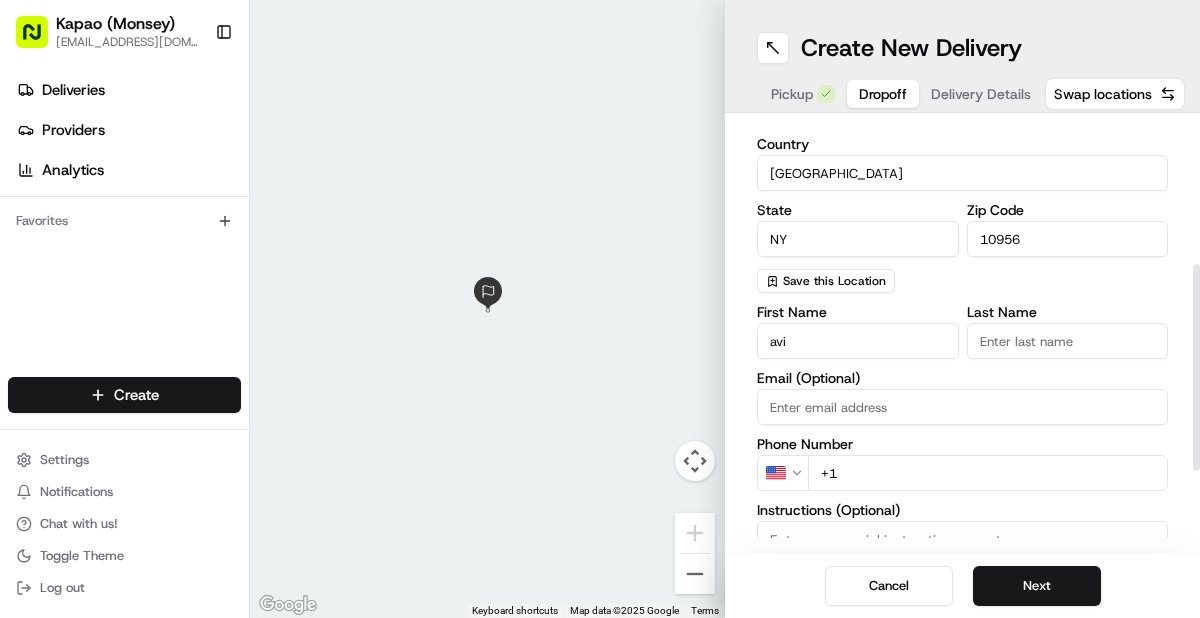 type on "avi" 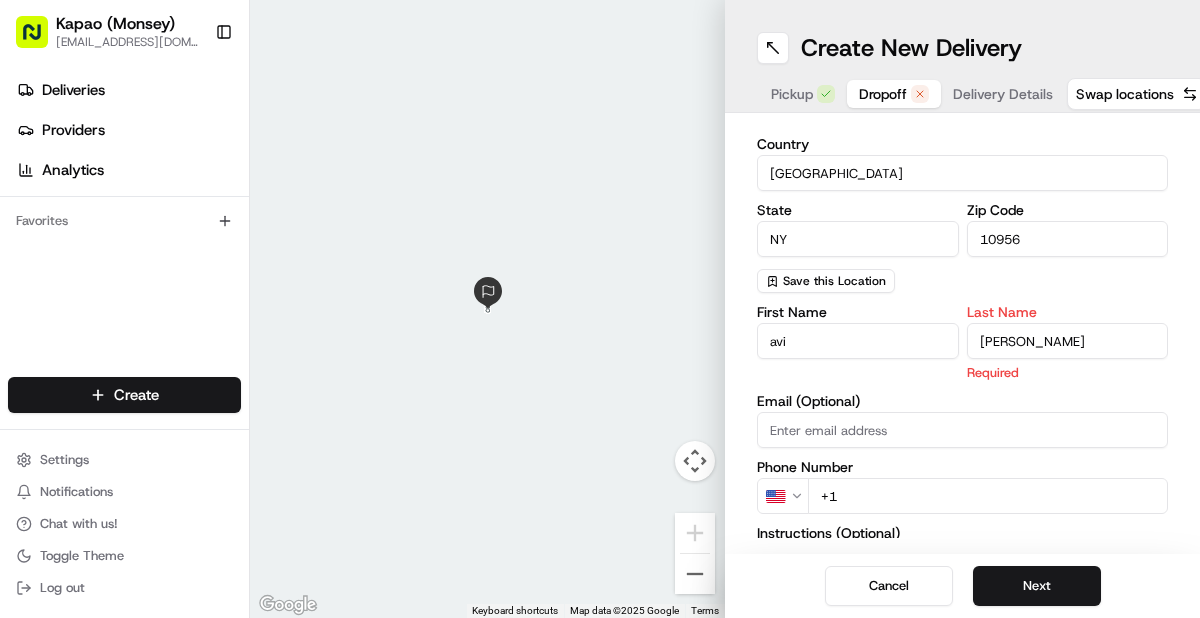 type on "[PERSON_NAME]" 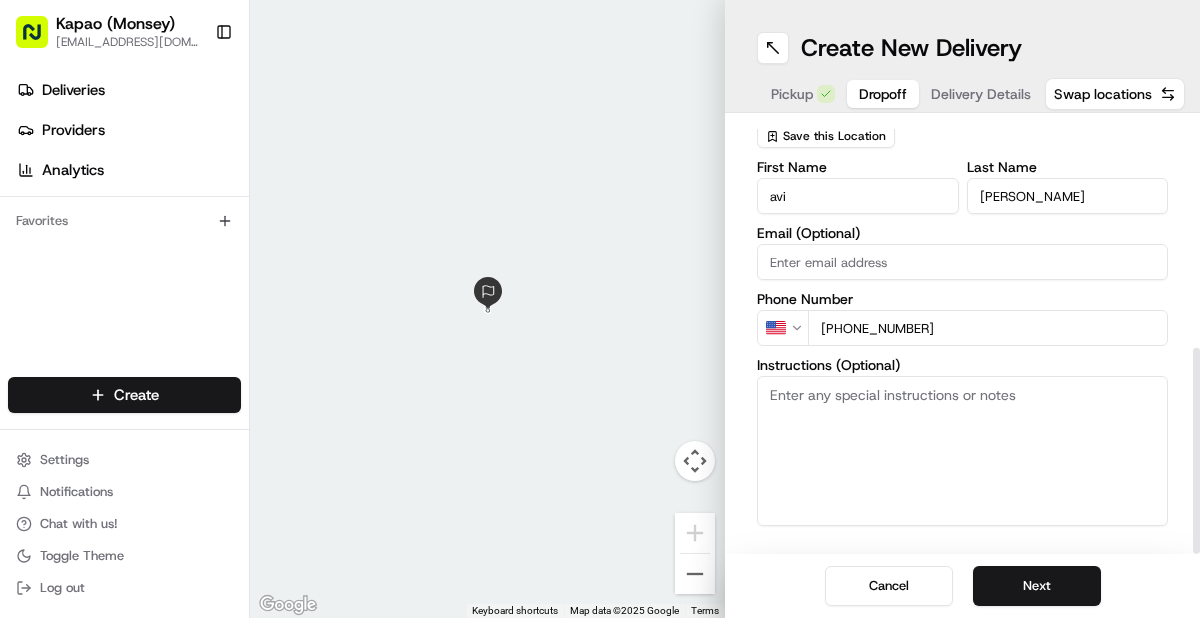 scroll, scrollTop: 465, scrollLeft: 0, axis: vertical 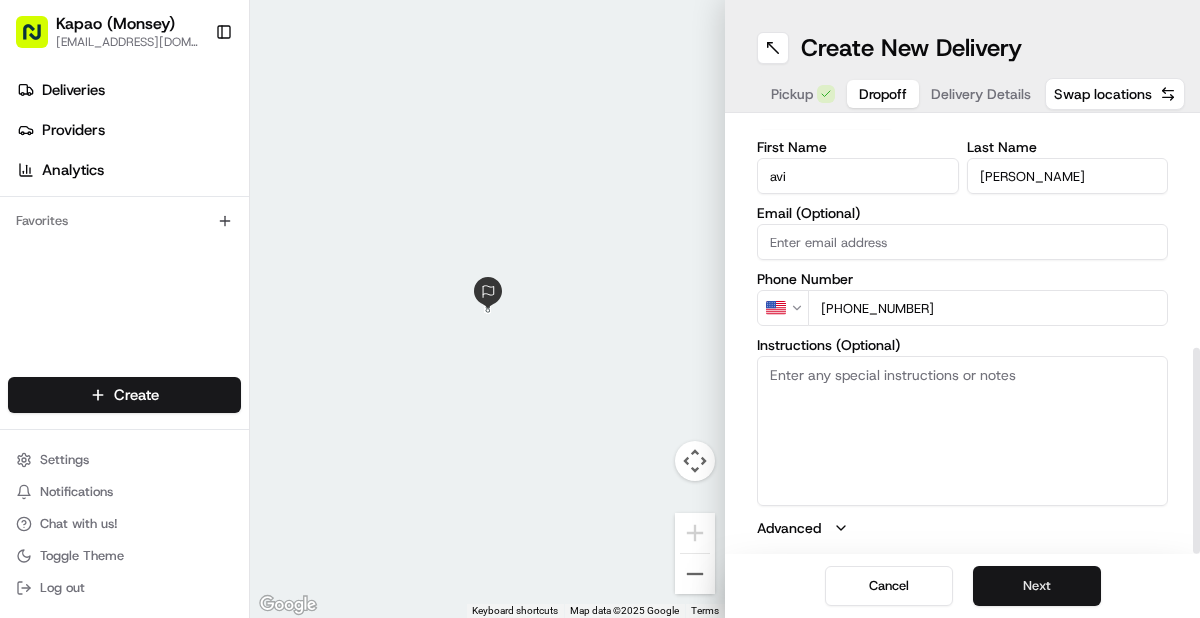 type on "[PHONE_NUMBER]" 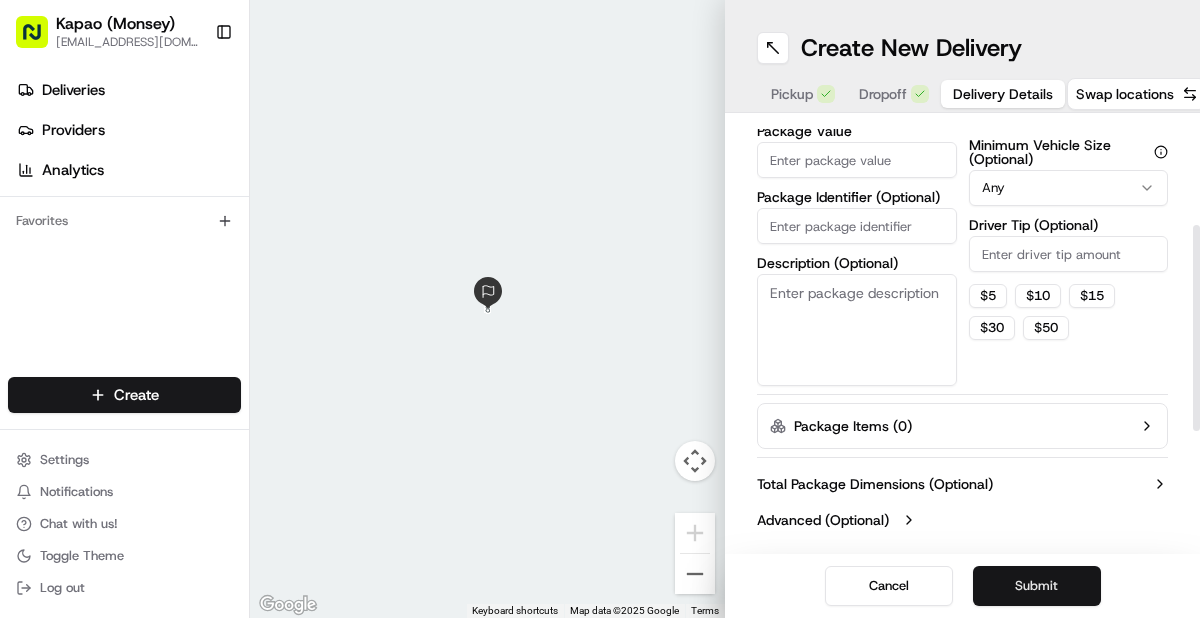 scroll, scrollTop: 222, scrollLeft: 0, axis: vertical 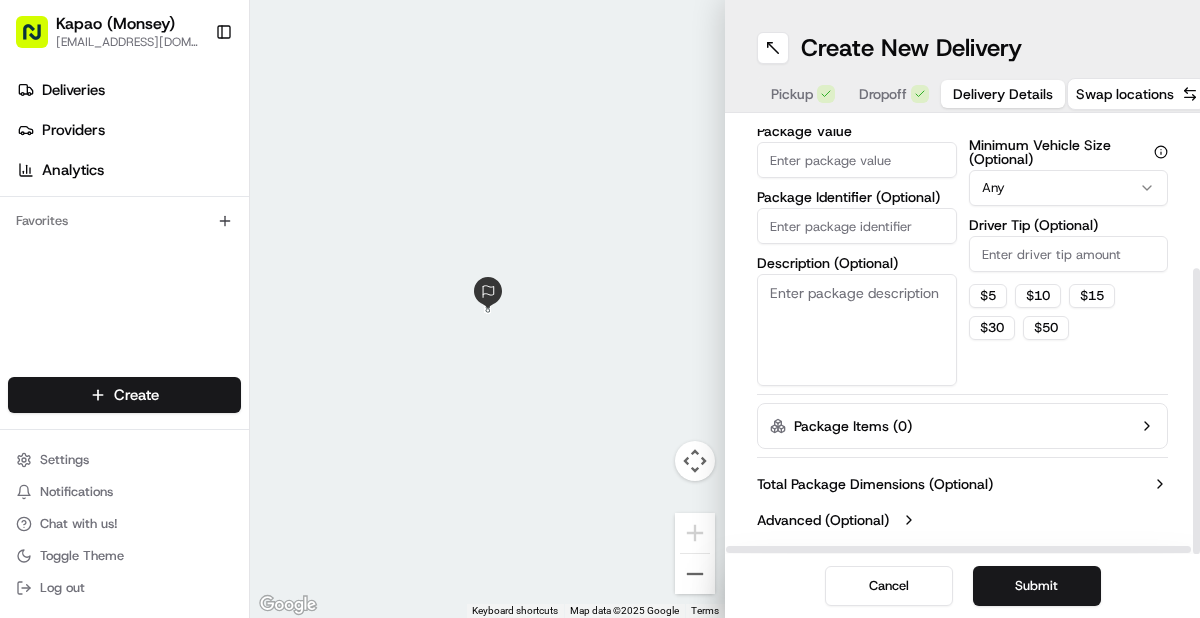 click on "Package Value" at bounding box center [857, 160] 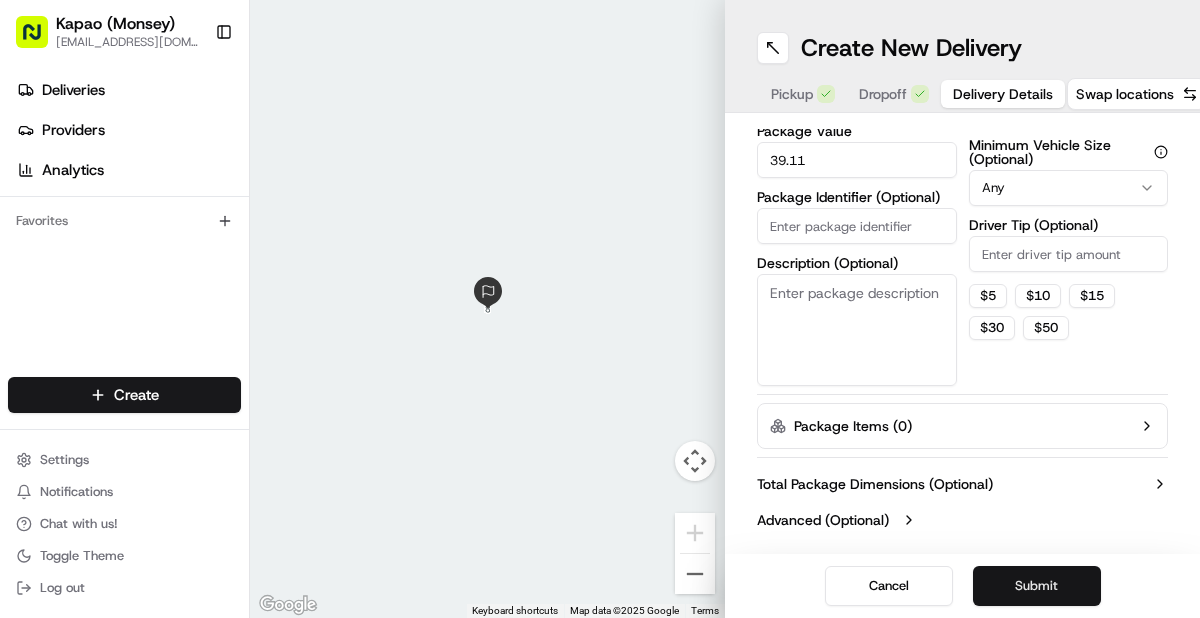 type on "39.11" 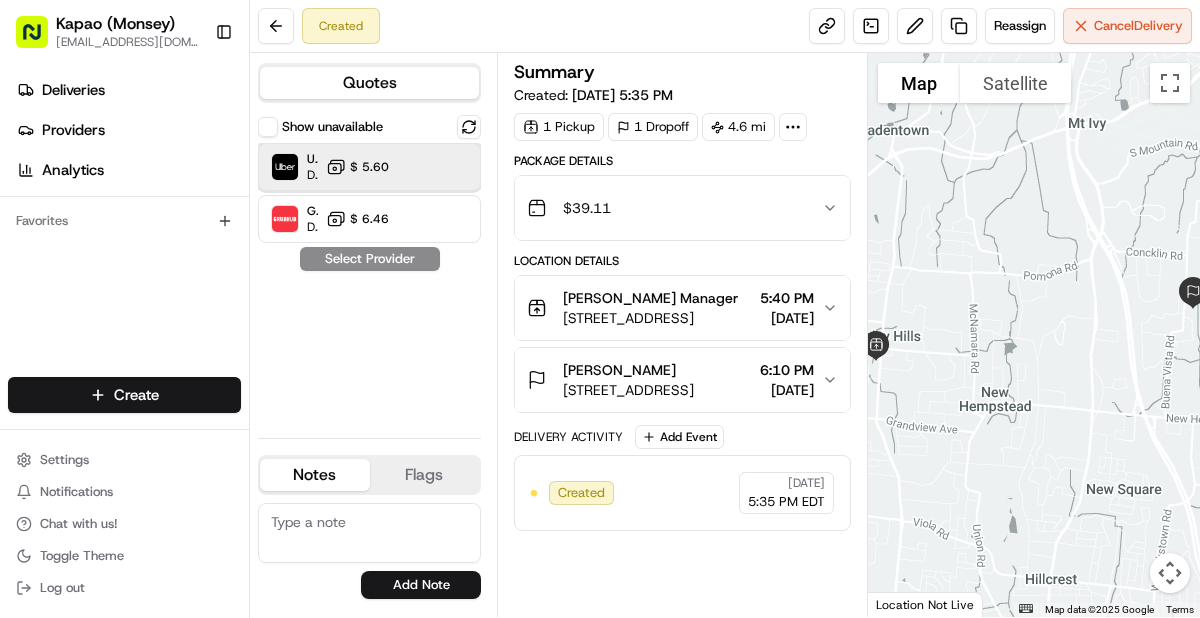 click on "Uber Dropoff ETA   44 minutes $   5.60" at bounding box center [369, 167] 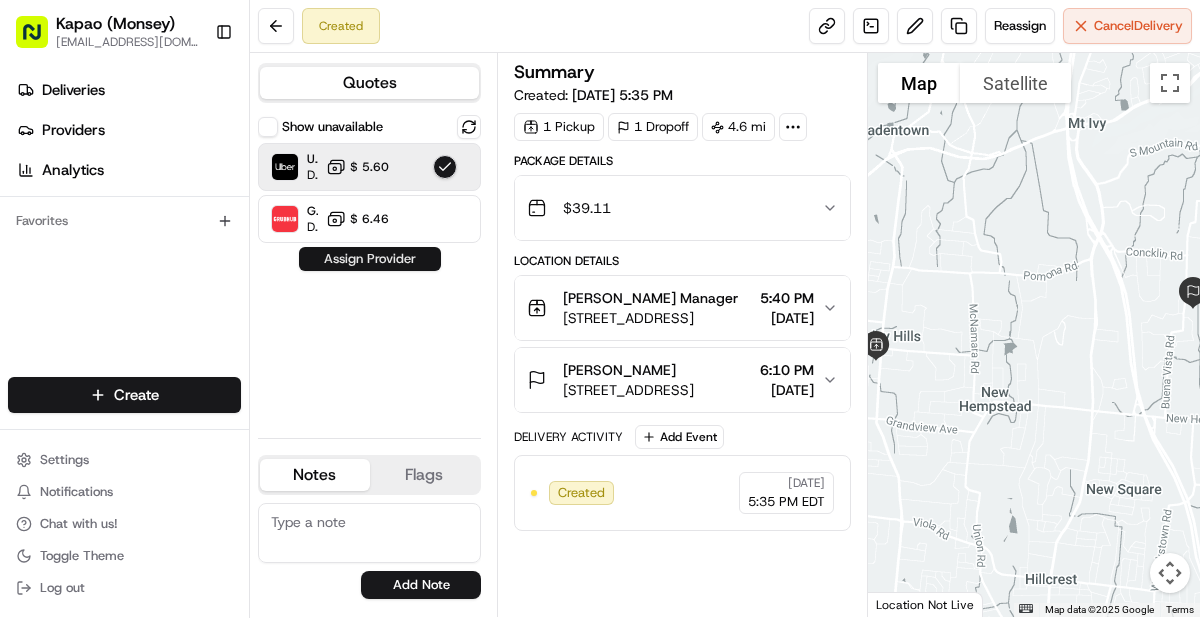 click on "Assign Provider" at bounding box center [370, 259] 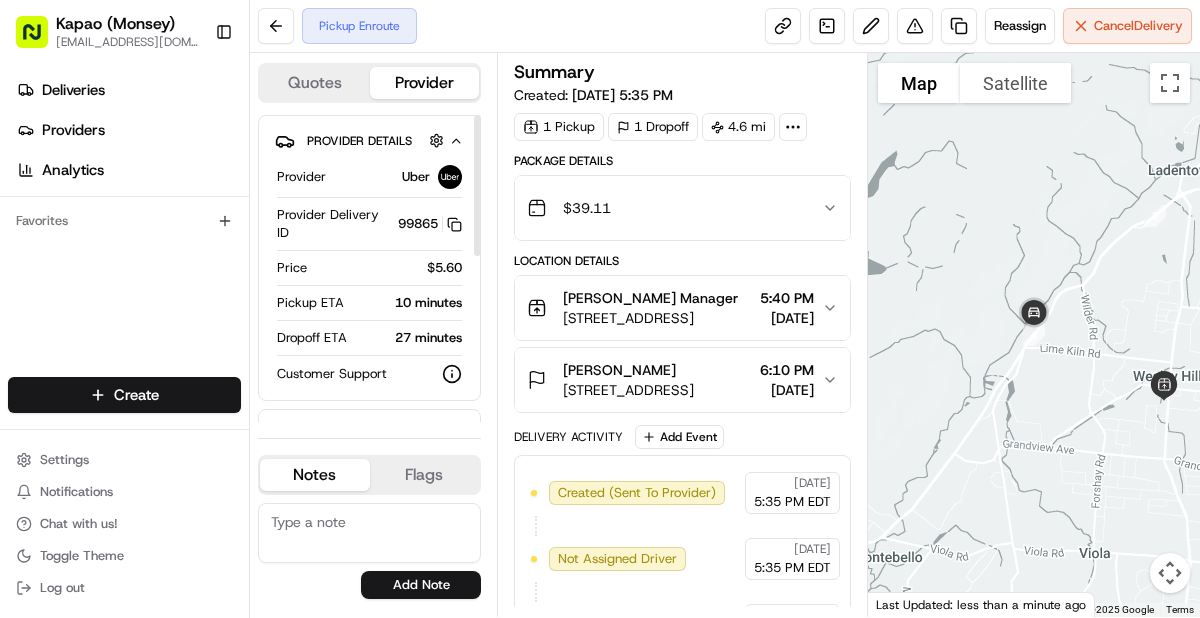 click at bounding box center [1034, 335] 